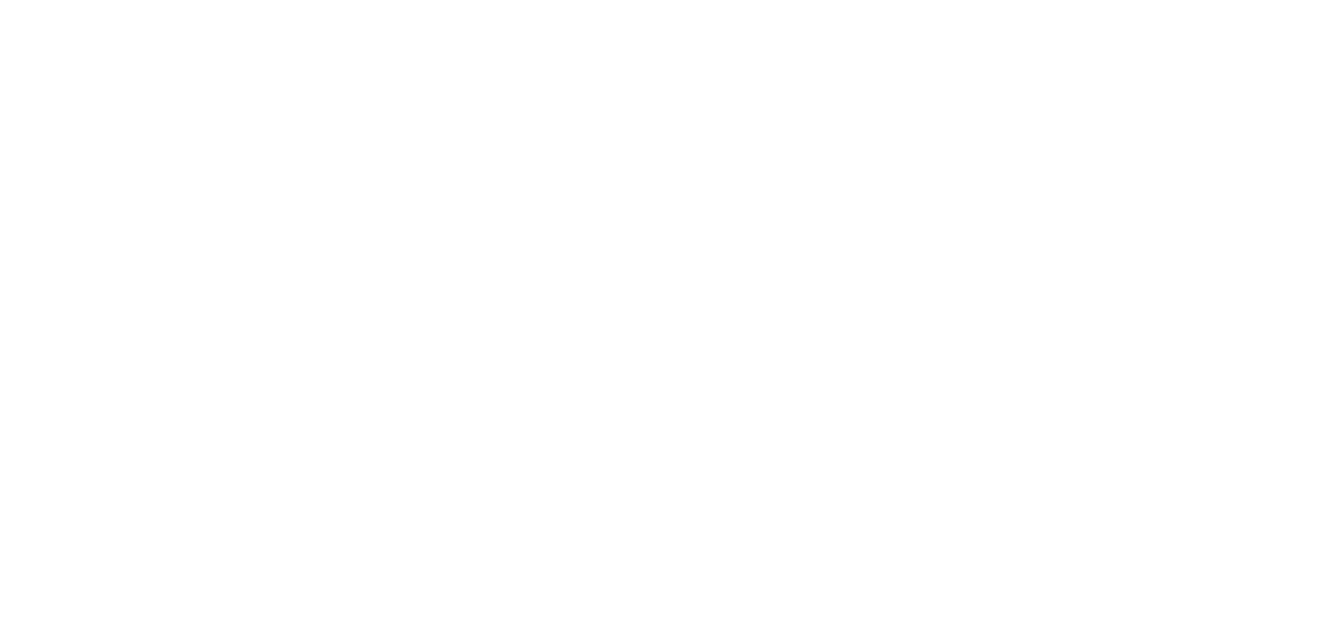 scroll, scrollTop: 0, scrollLeft: 0, axis: both 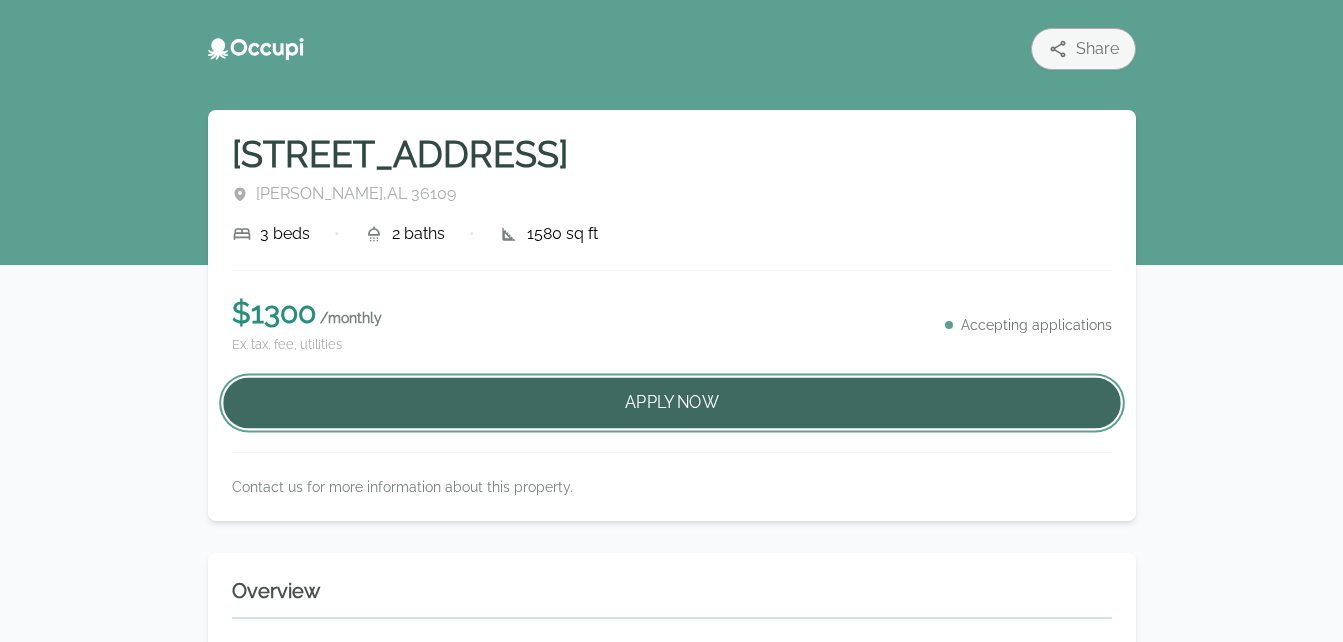 click on "Apply Now" at bounding box center (672, 403) 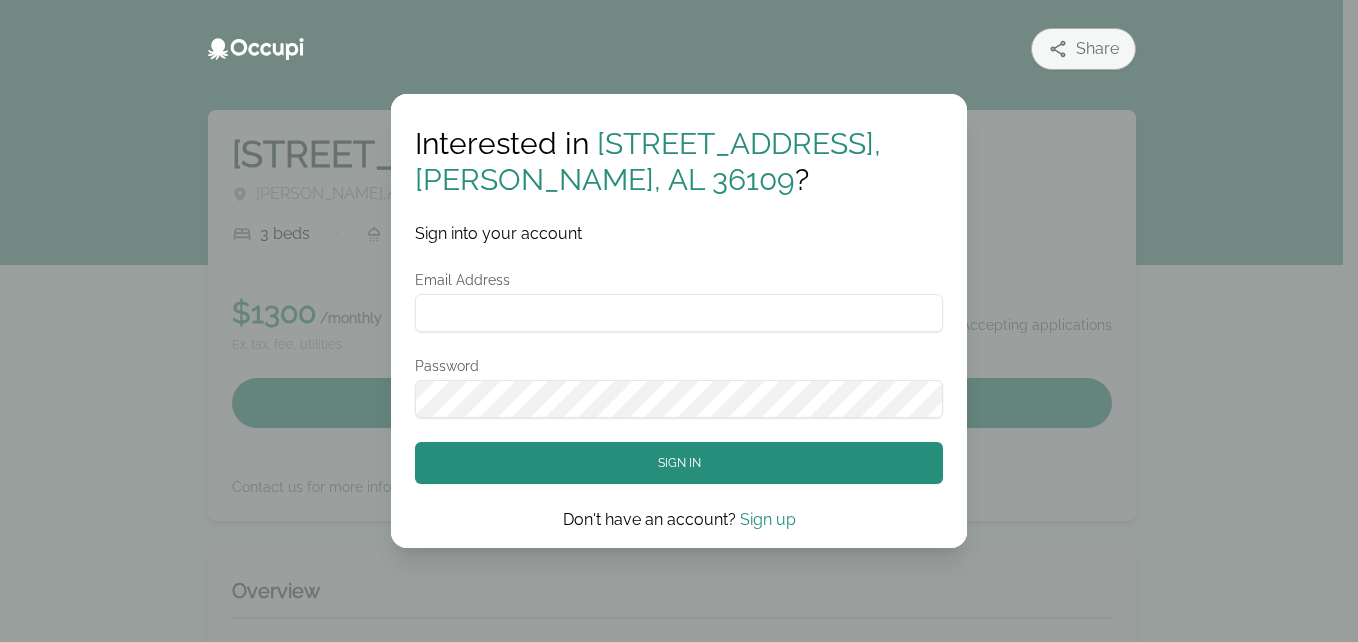 click on "Interested in   [STREET_ADDRESS] ? Sign into your account Email Address Password Sign in Don't have an account? Sign up" at bounding box center (679, 321) 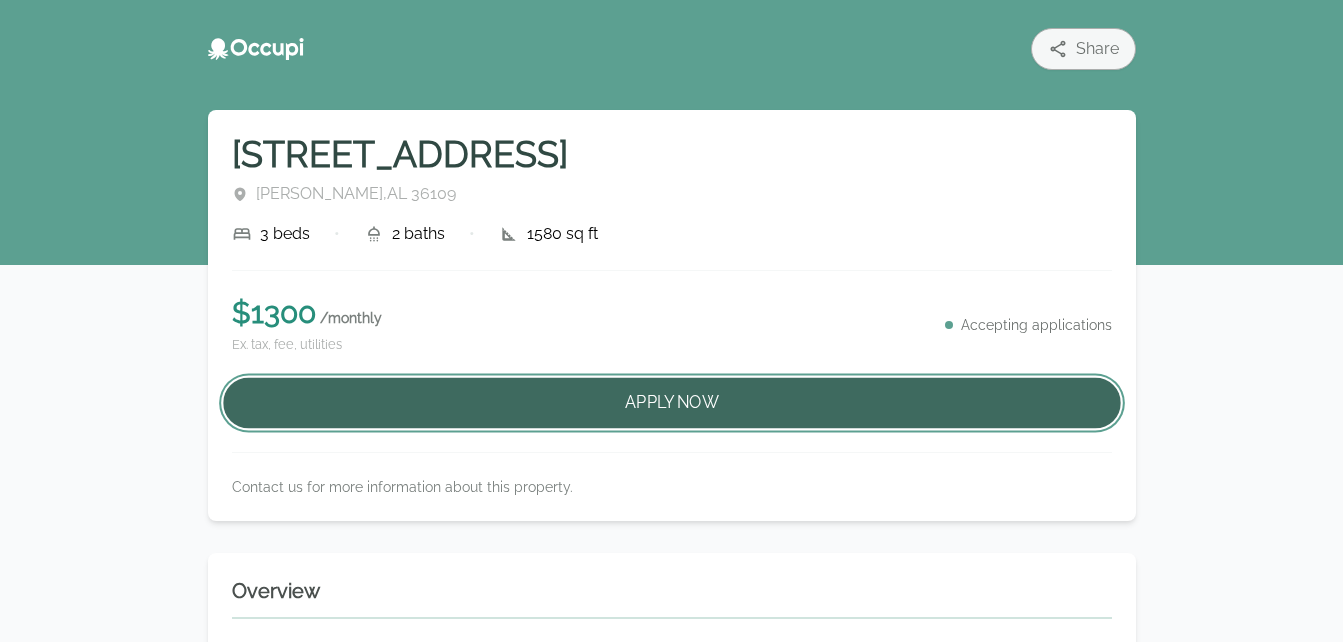 click on "Apply Now" at bounding box center [672, 403] 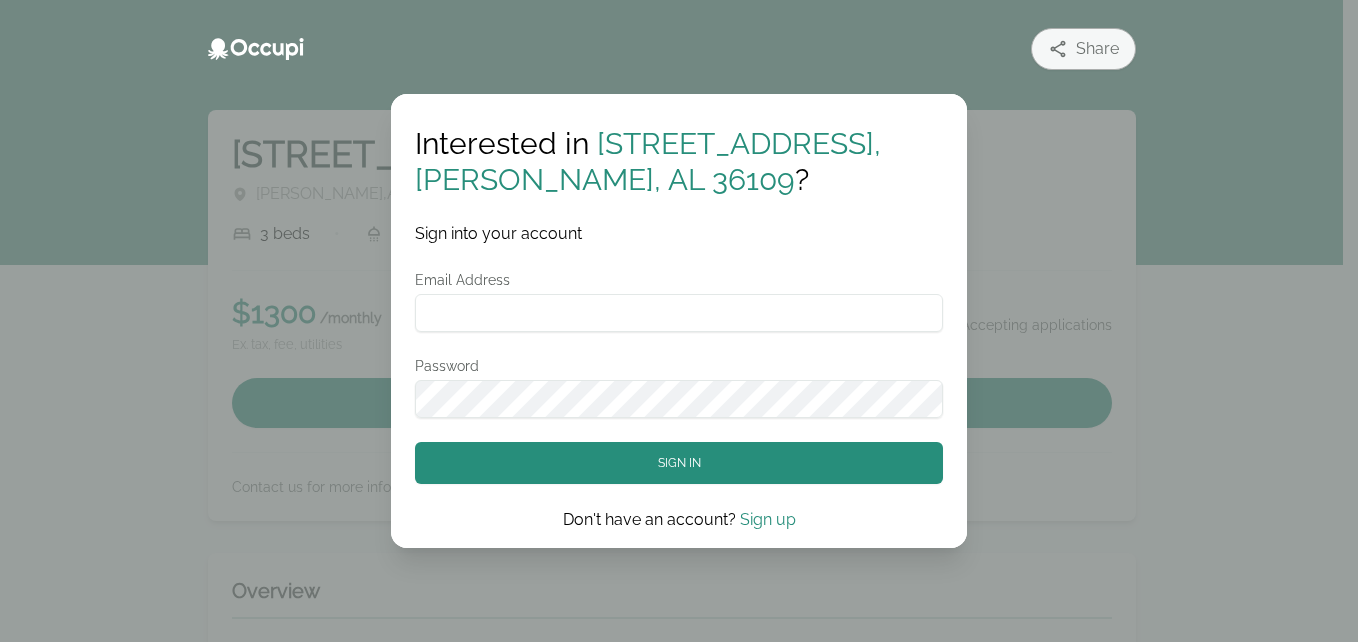 click on "Sign up" at bounding box center [768, 519] 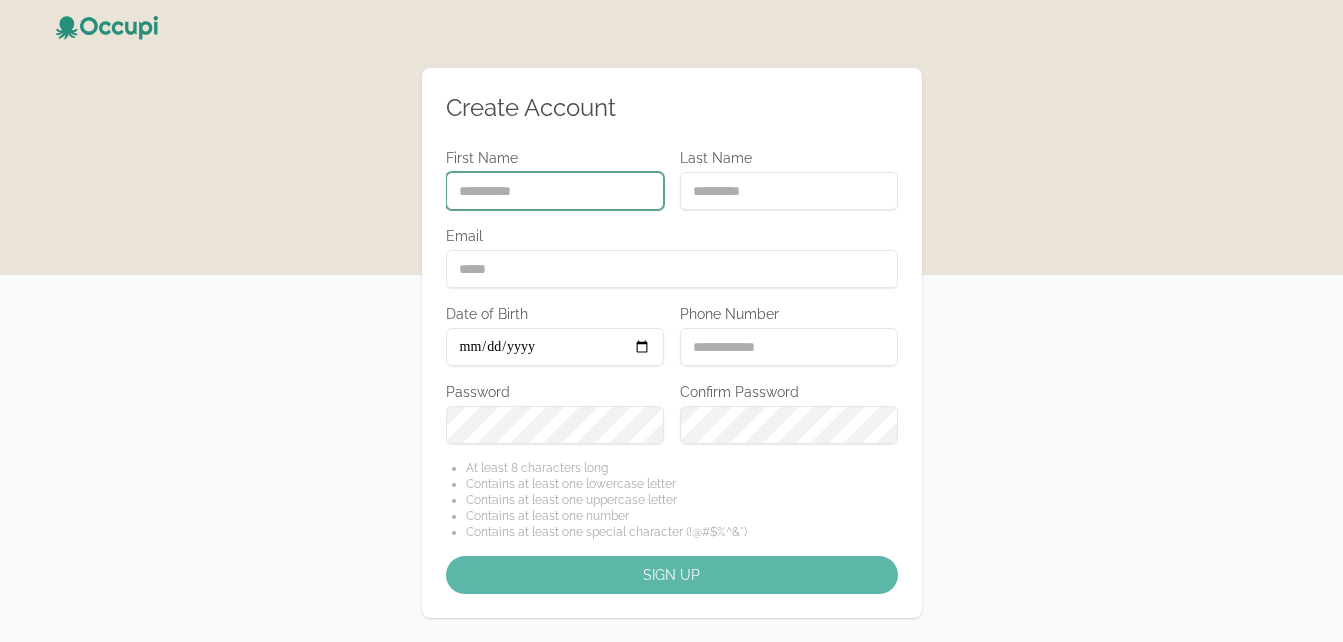 click on "First Name" at bounding box center [555, 191] 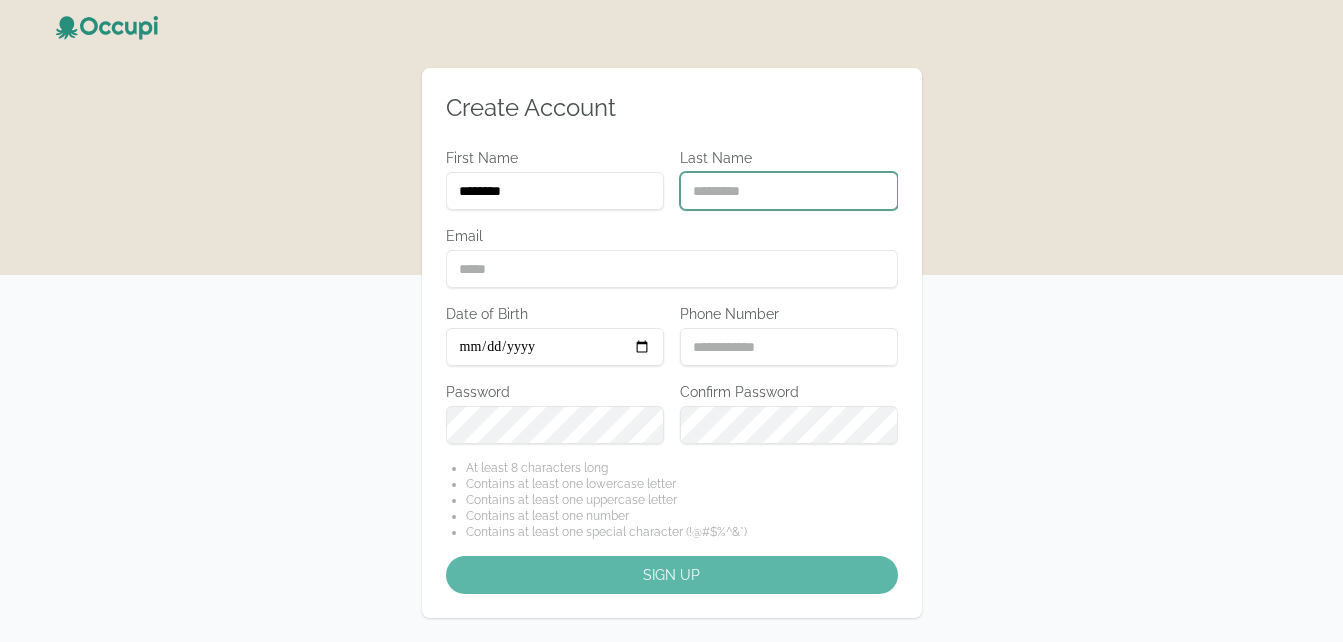 type on "******" 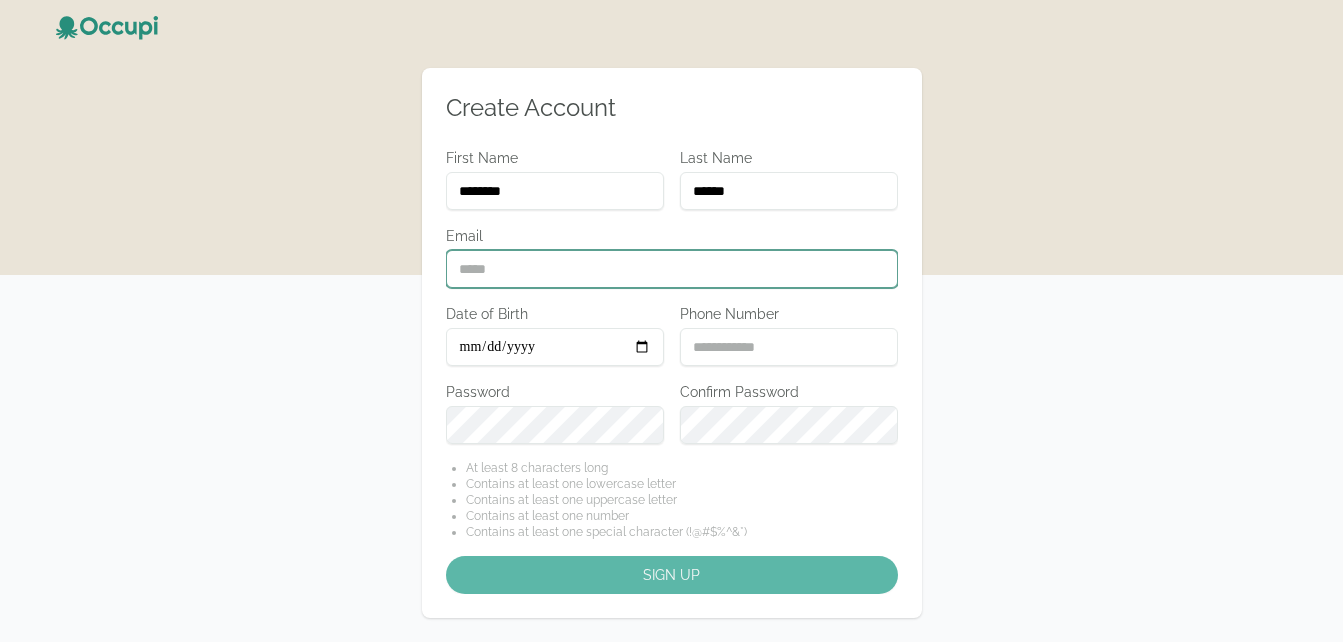 type on "**********" 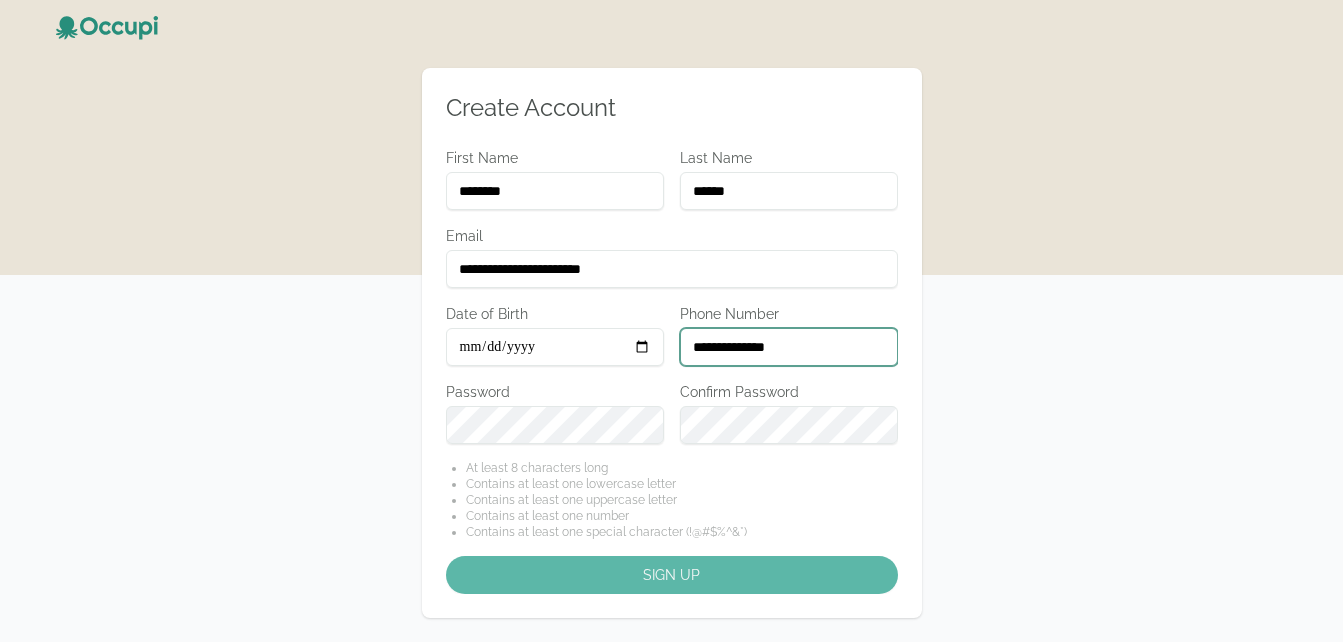 click on "**********" at bounding box center [789, 347] 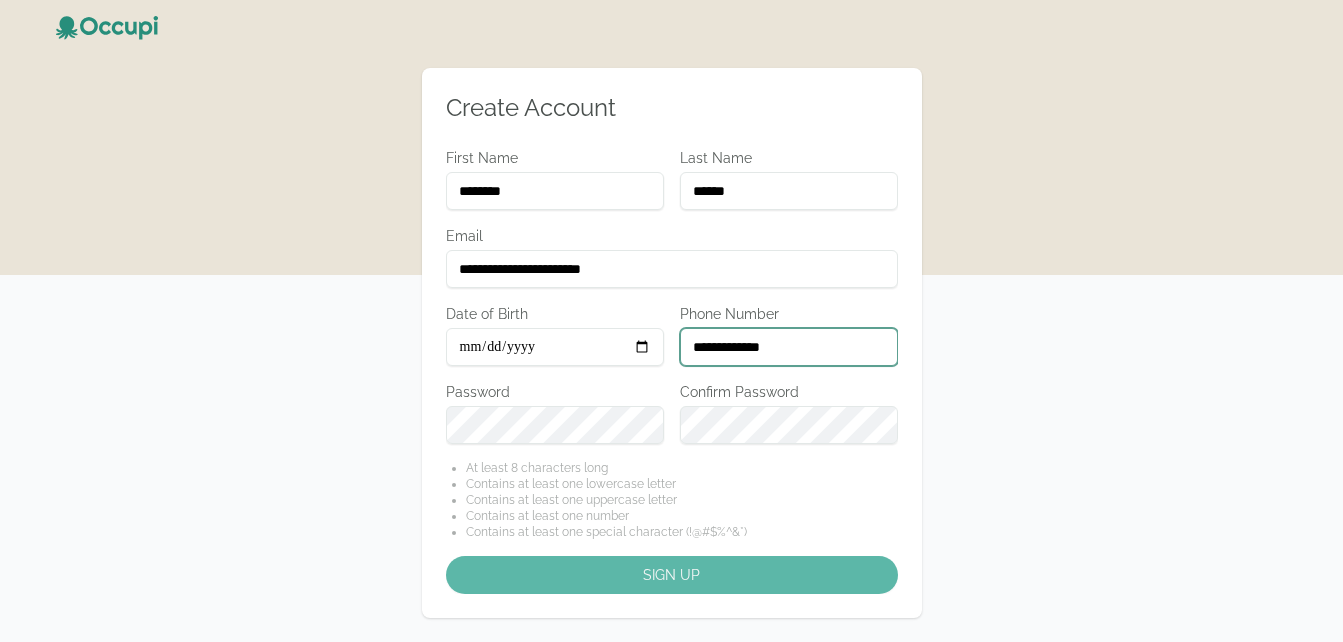 type on "**********" 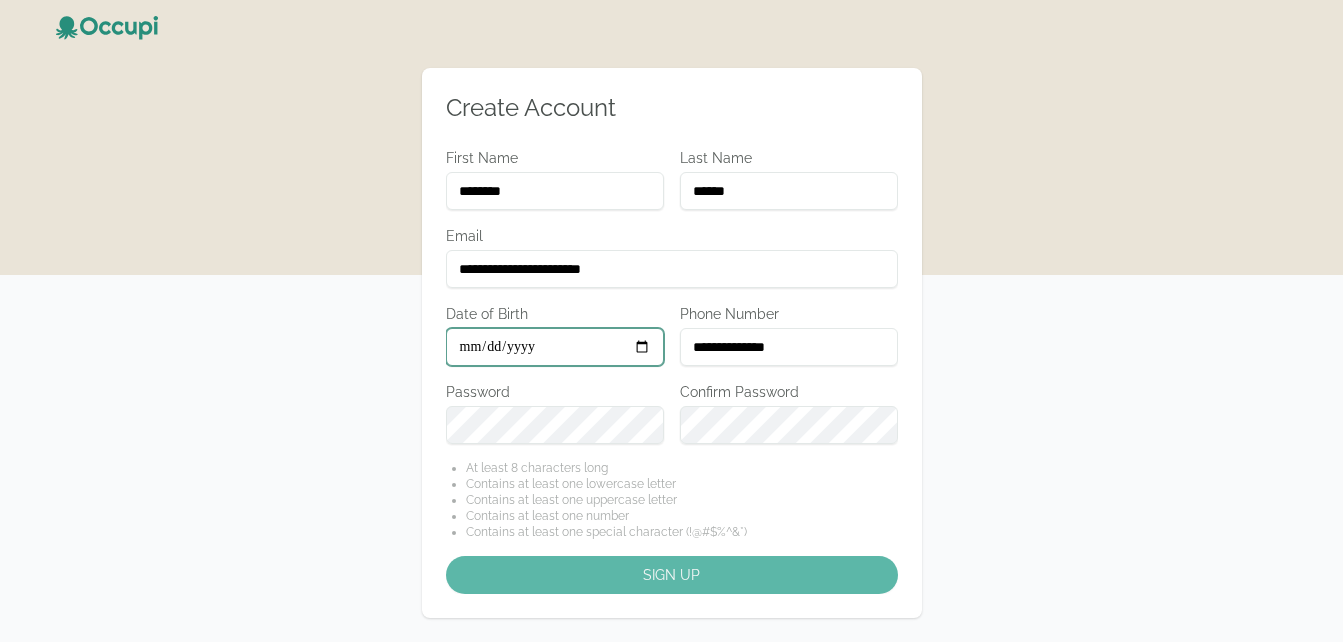 click on "Date of Birth" at bounding box center [555, 347] 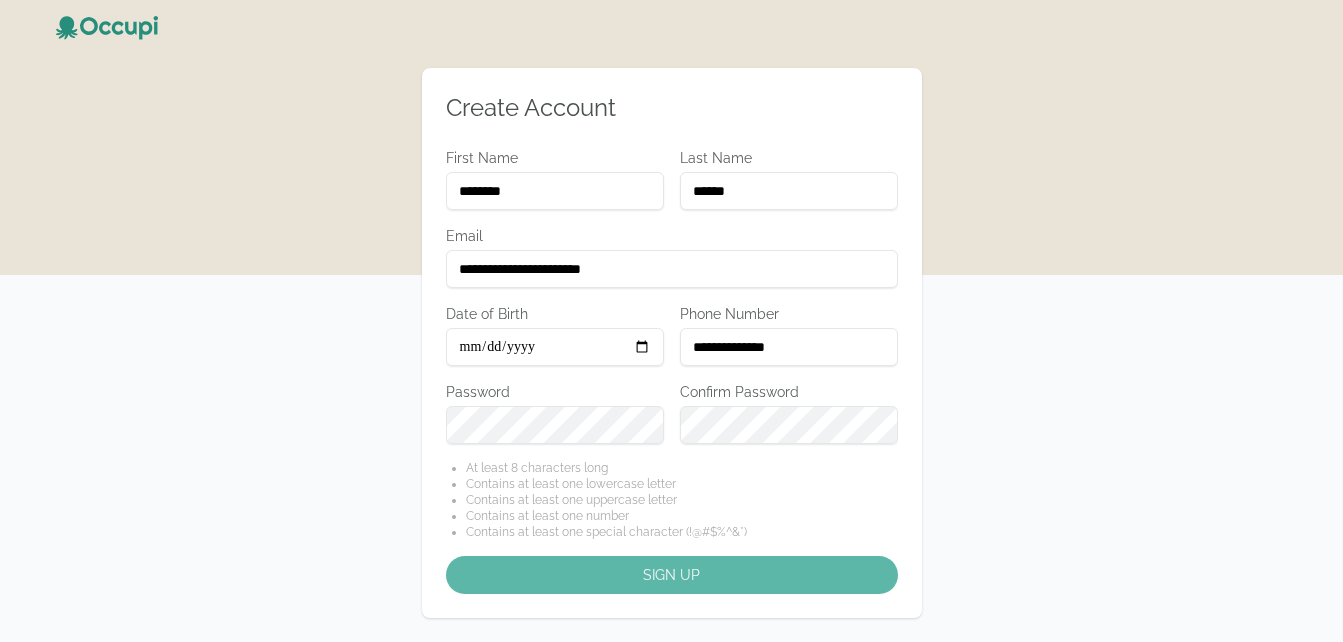 click on "**********" at bounding box center [672, 367] 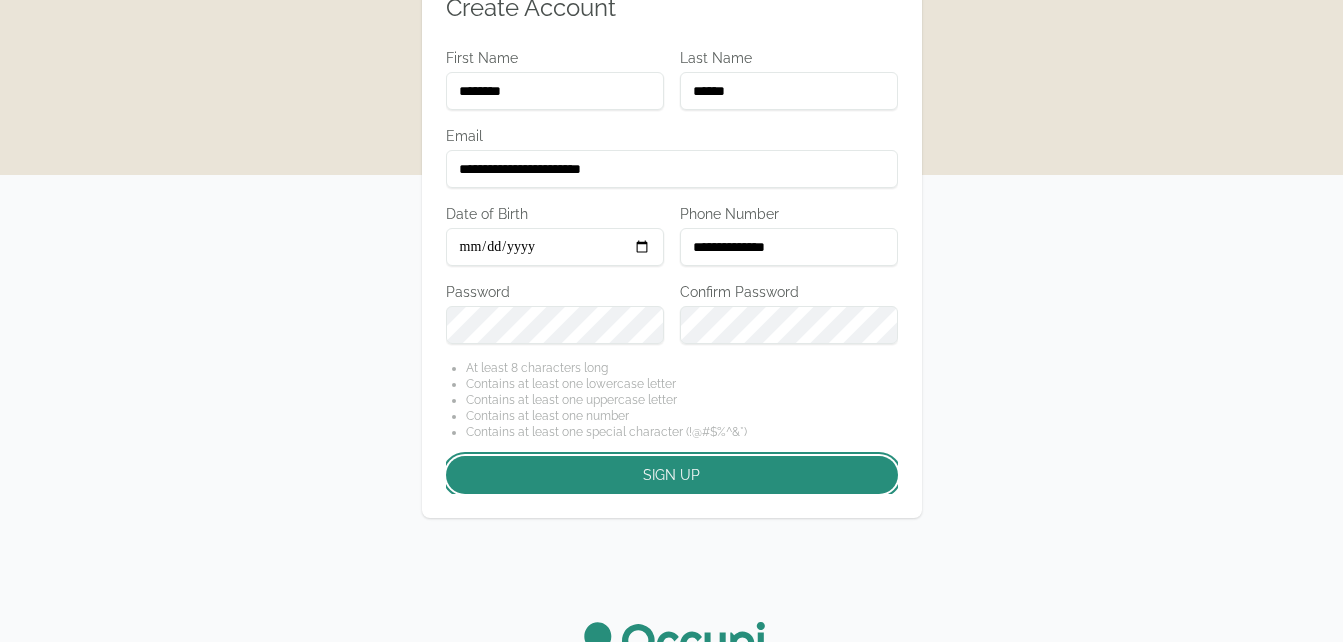 click on "Sign up" at bounding box center (672, 475) 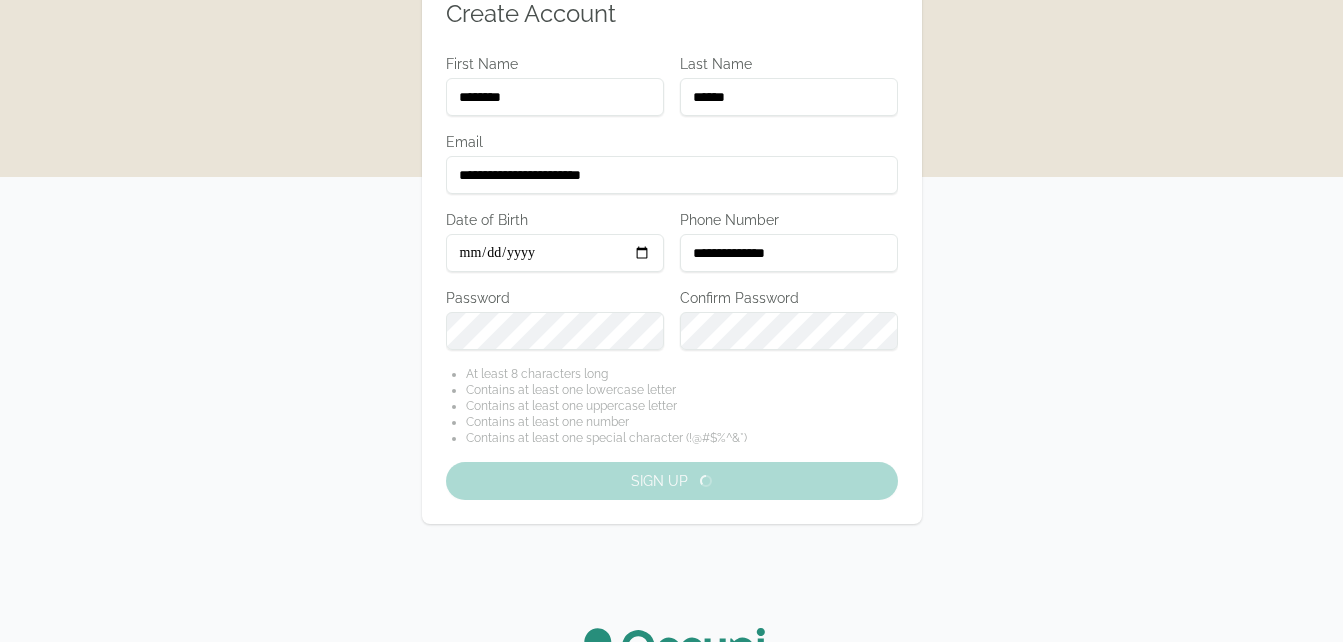 scroll, scrollTop: 106, scrollLeft: 0, axis: vertical 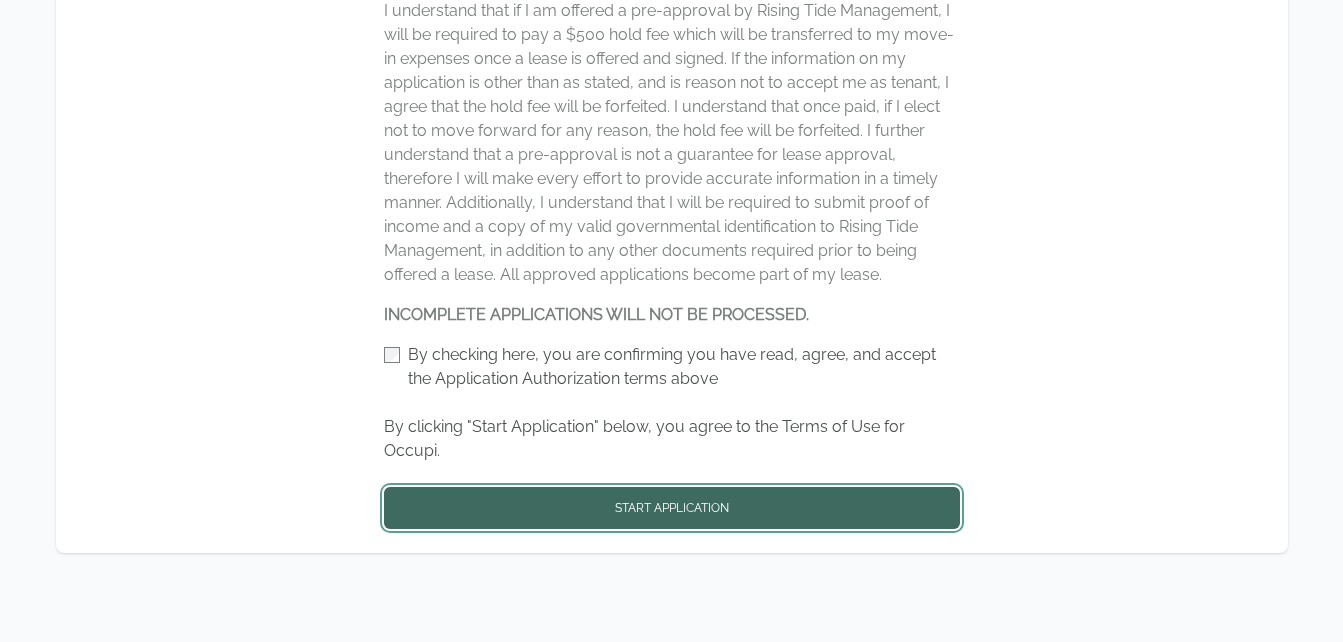 click on "Start Application" at bounding box center [672, 508] 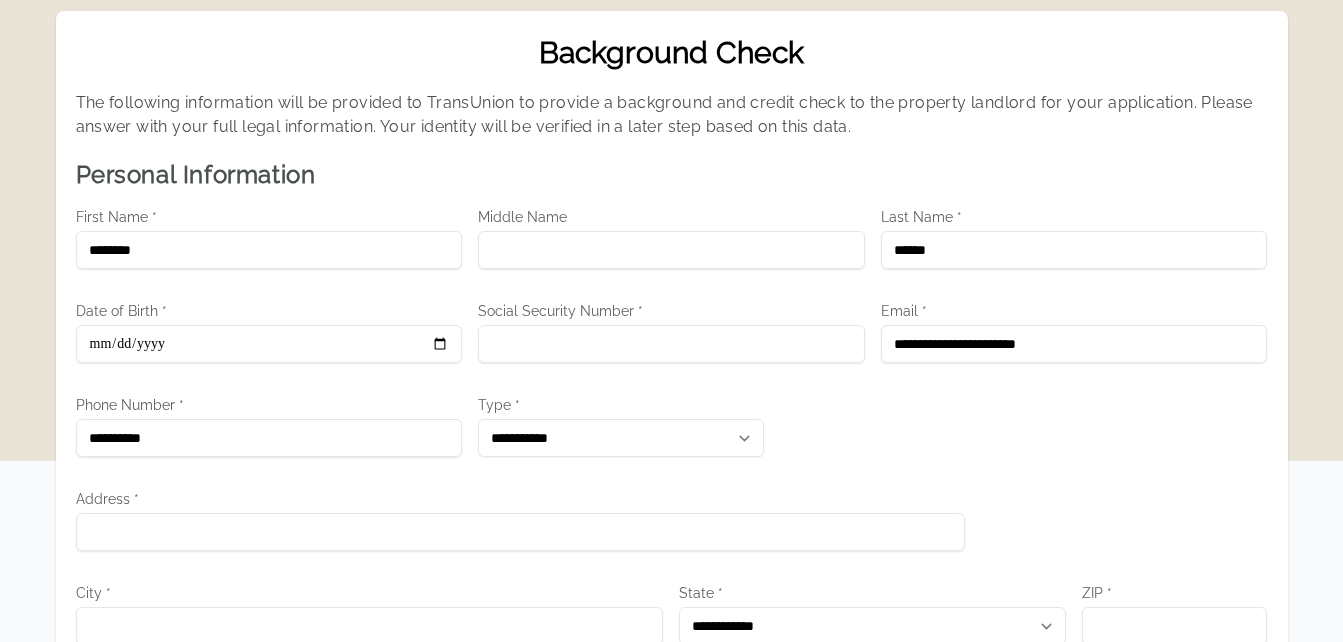 scroll, scrollTop: 100, scrollLeft: 0, axis: vertical 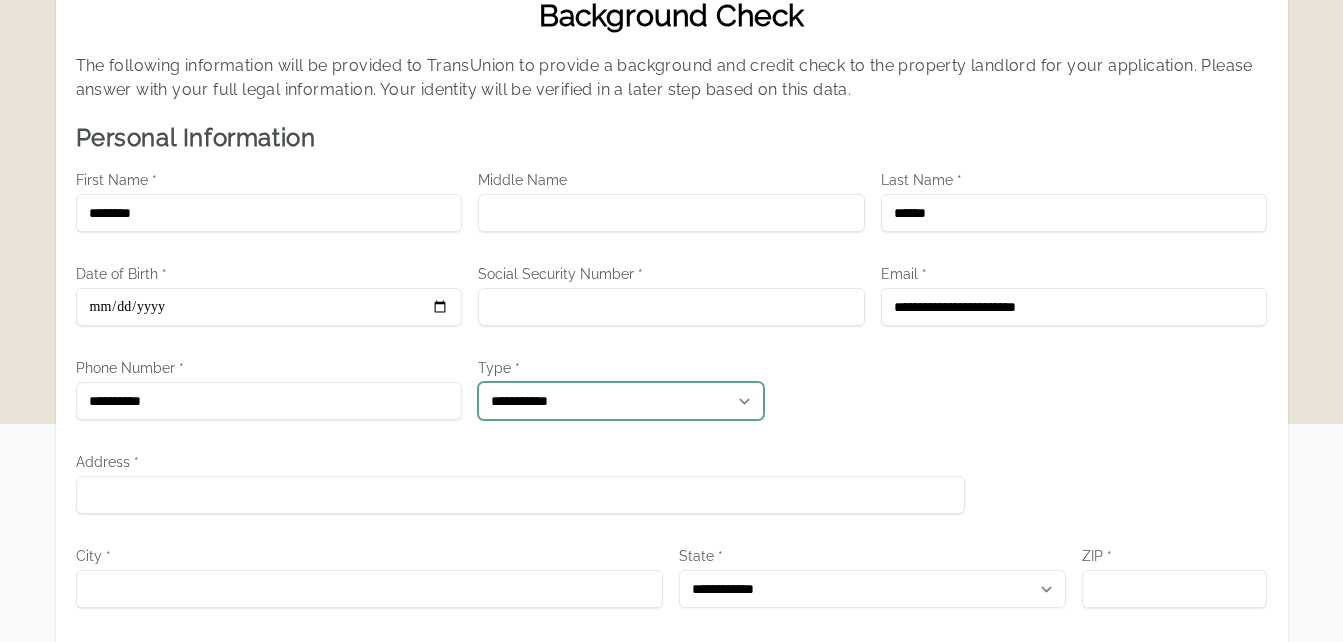 click on "**********" at bounding box center [621, 401] 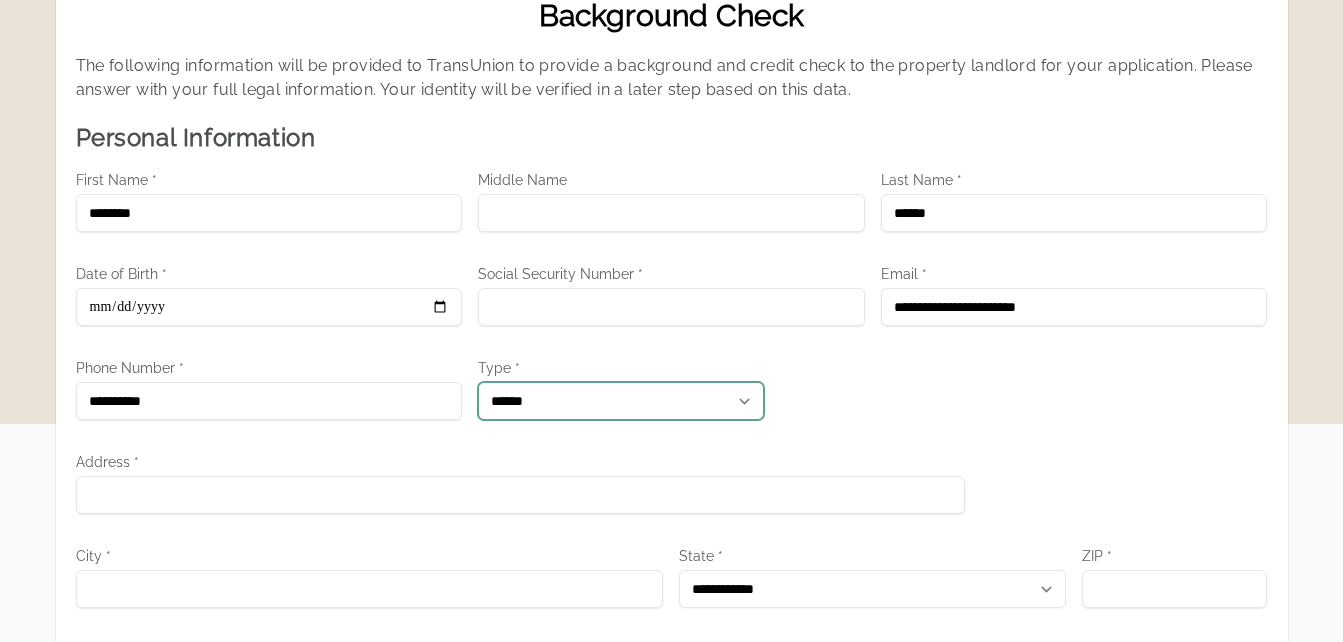 click on "**********" at bounding box center [621, 401] 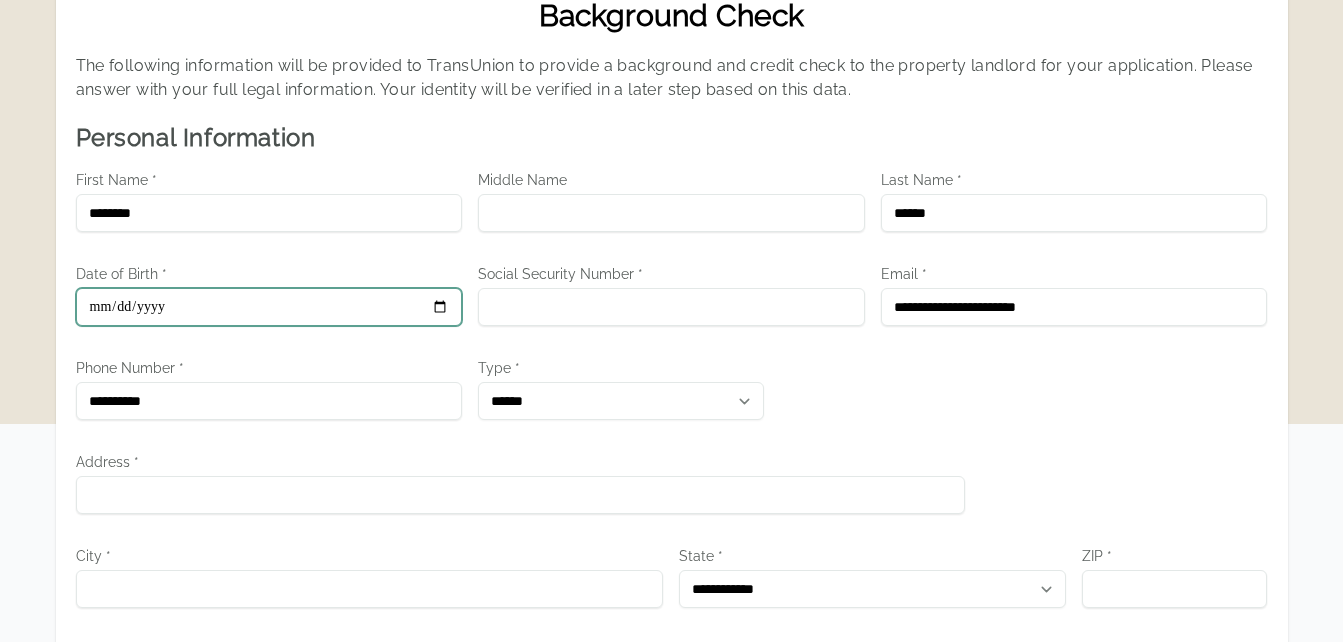 click on "Date of Birth *" at bounding box center [269, 307] 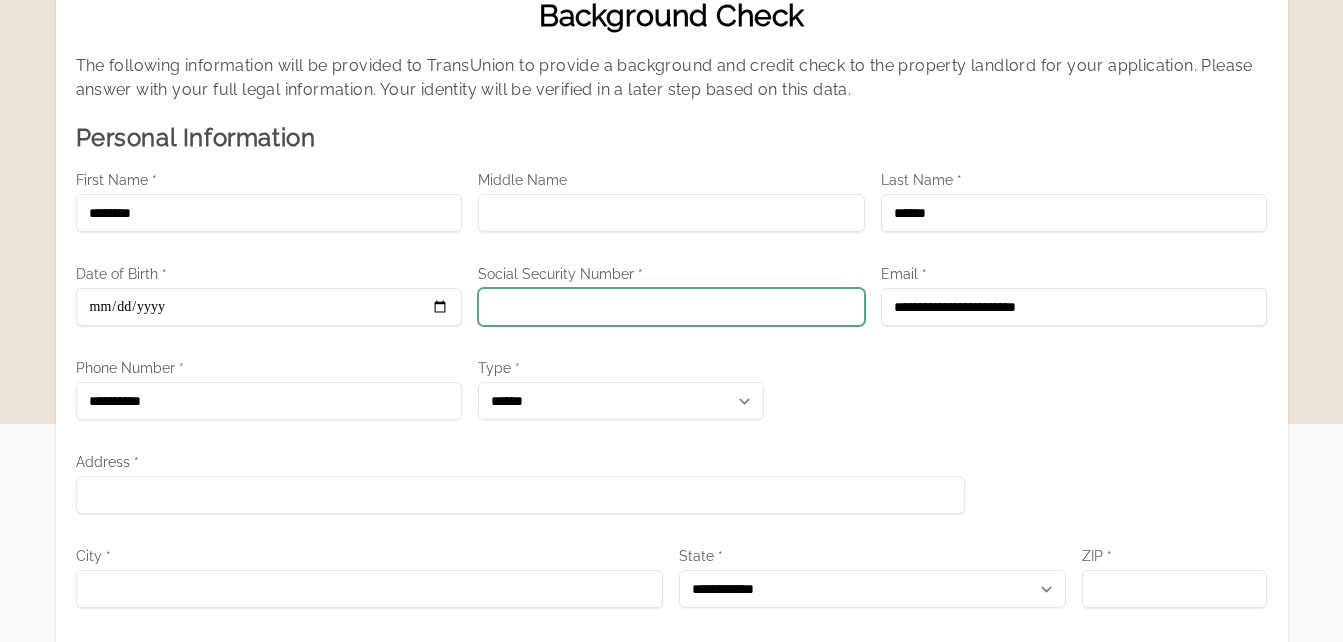 click on "Social Security Number *" at bounding box center [671, 307] 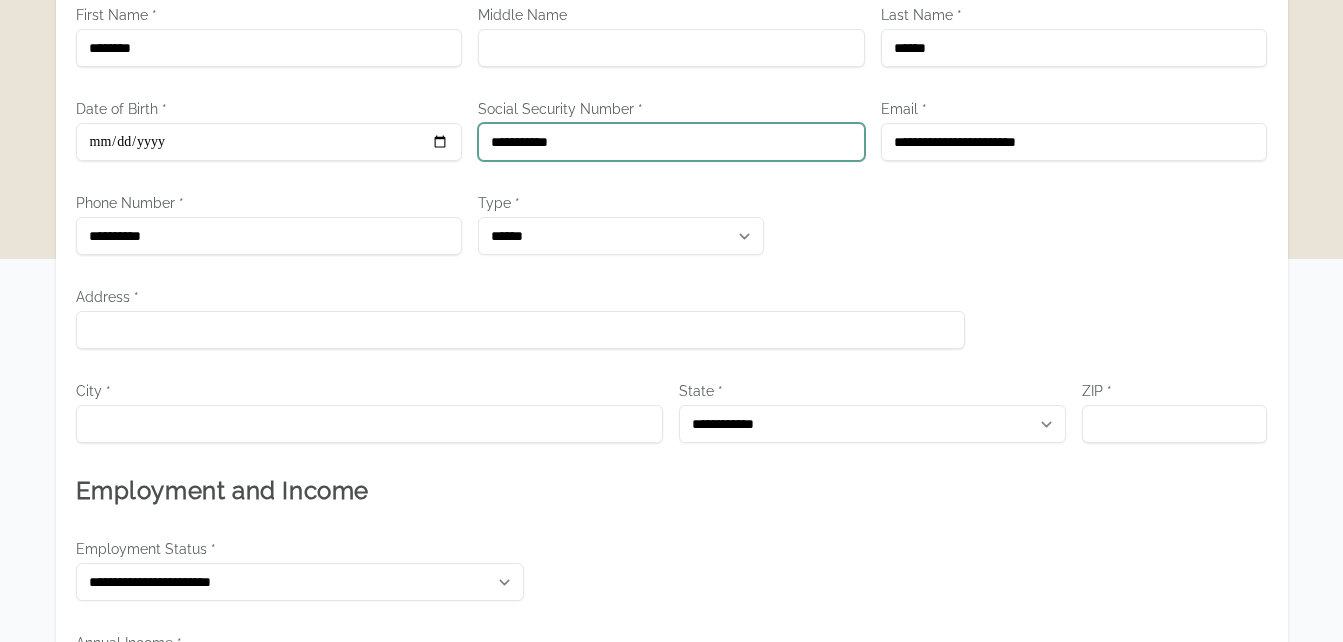 scroll, scrollTop: 300, scrollLeft: 0, axis: vertical 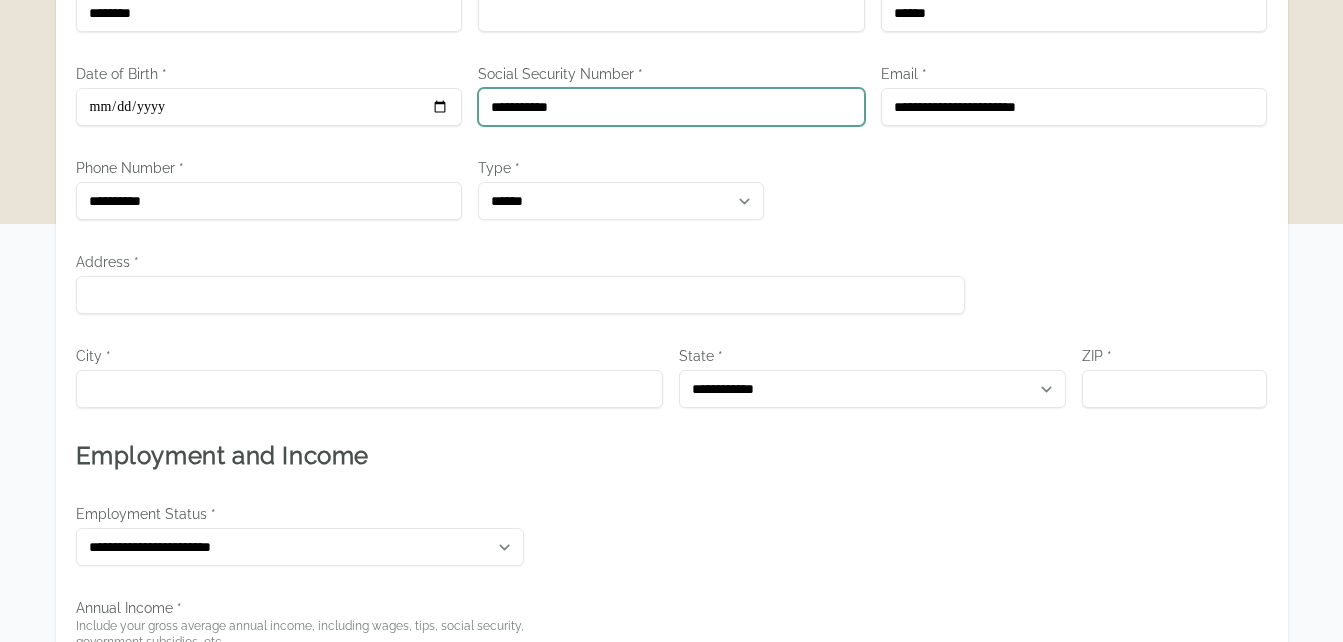 type on "**********" 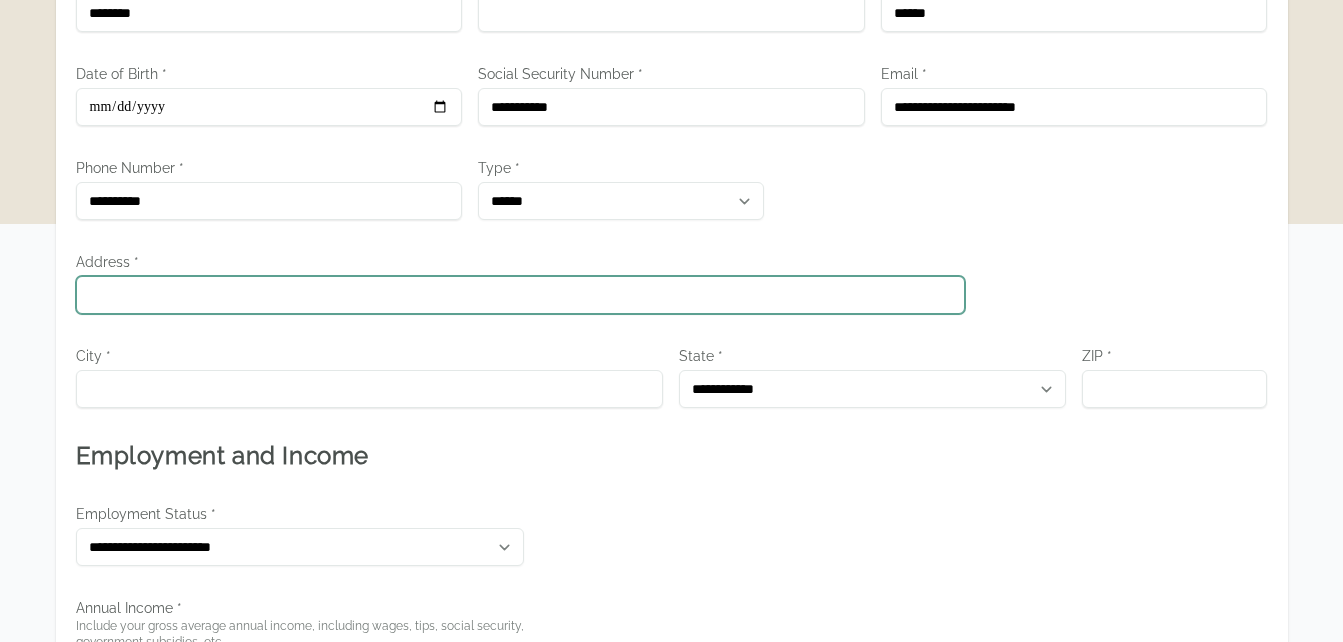 click on "Address *" at bounding box center [521, 295] 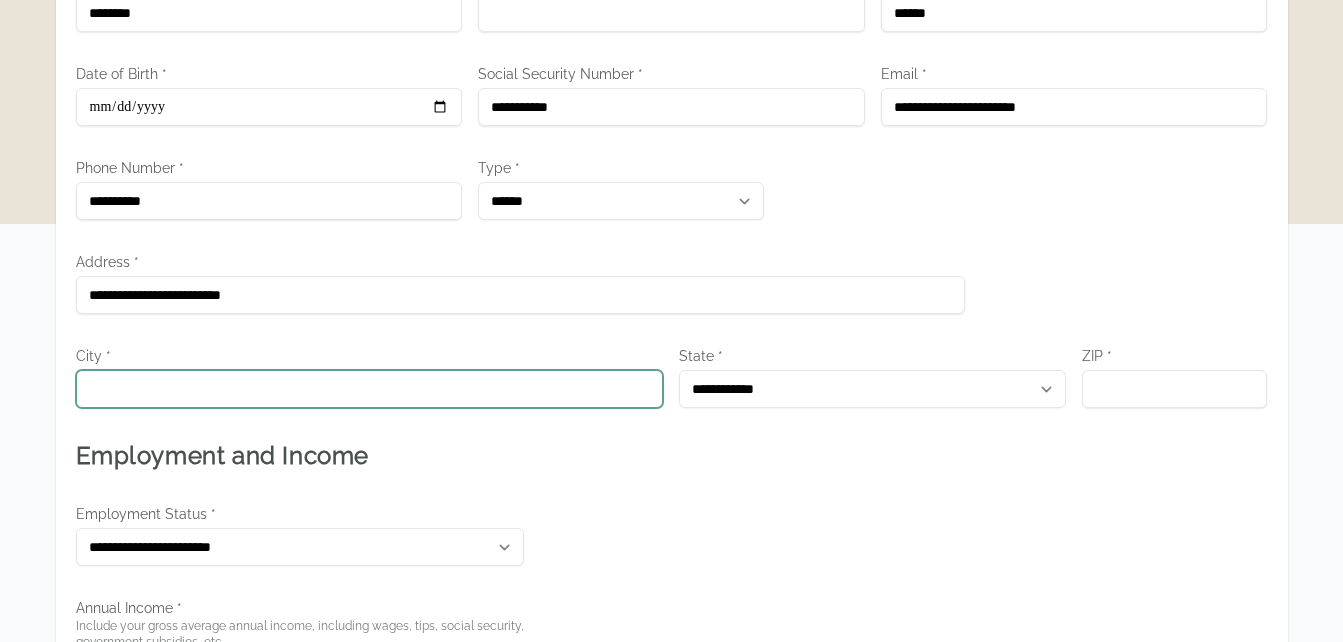 type on "**********" 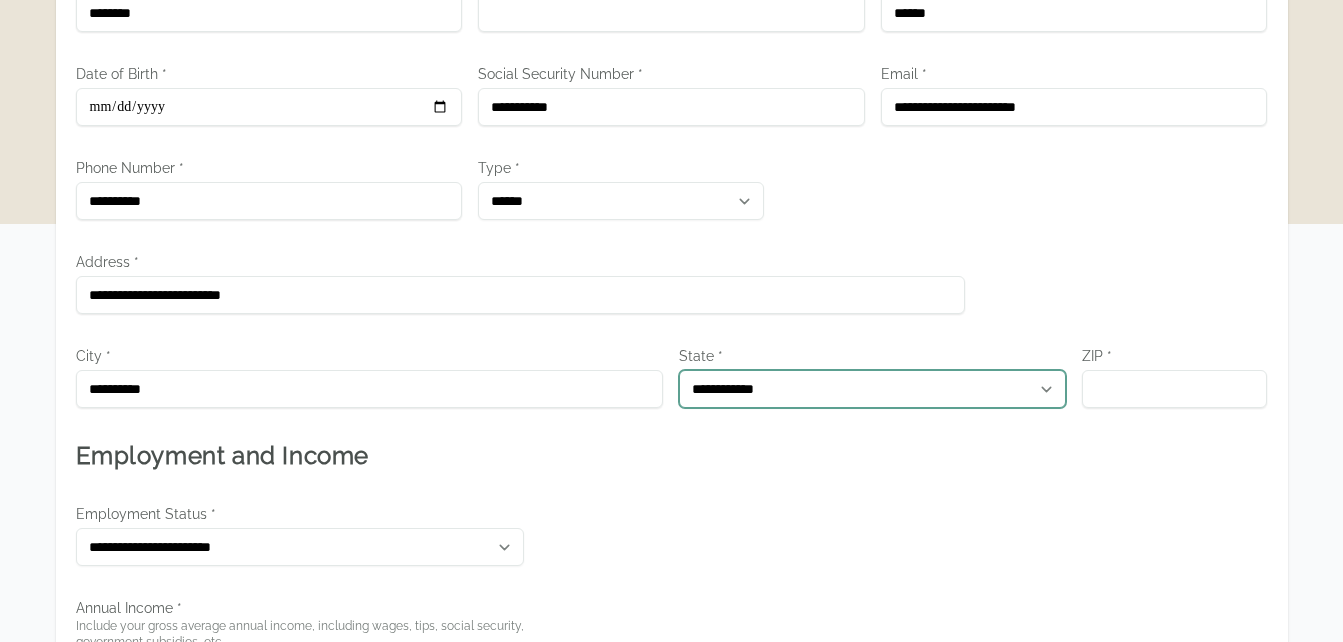 select on "**" 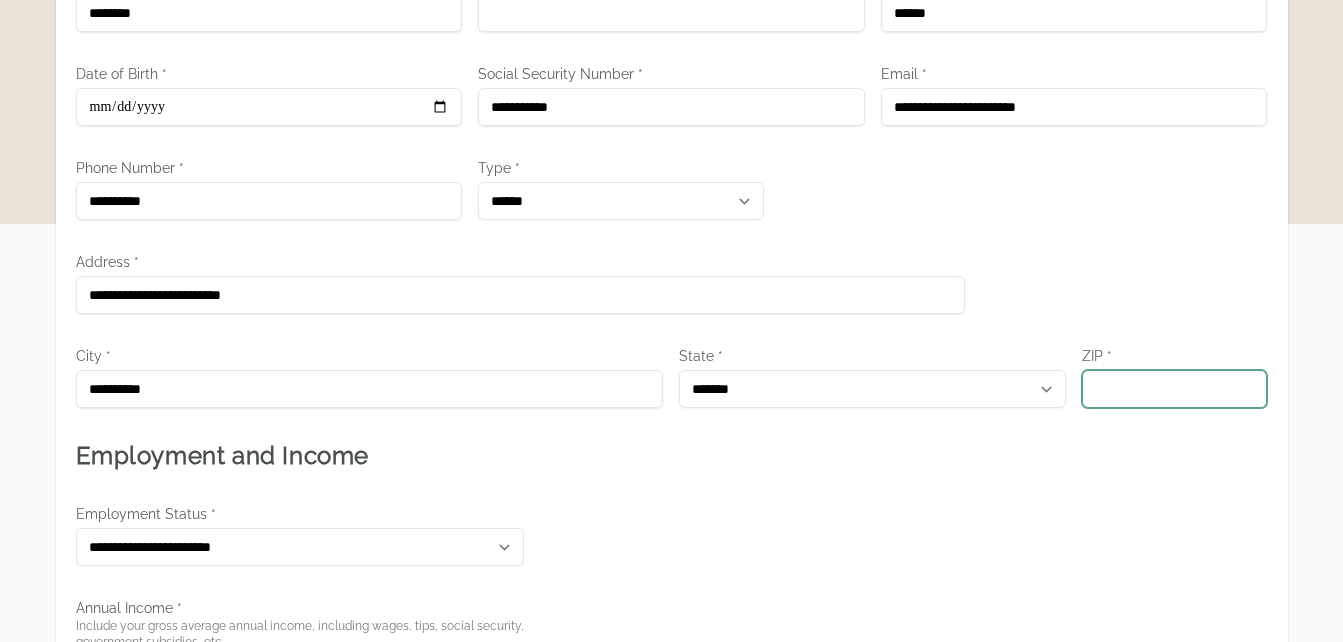 type on "*****" 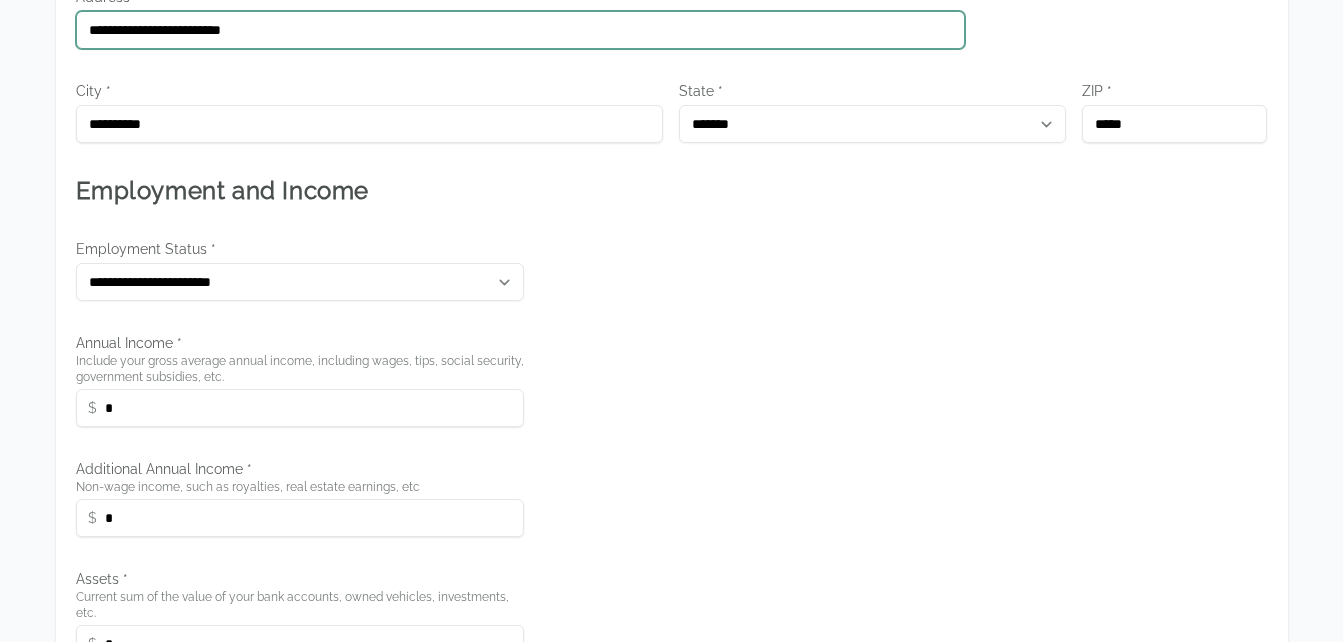 scroll, scrollTop: 600, scrollLeft: 0, axis: vertical 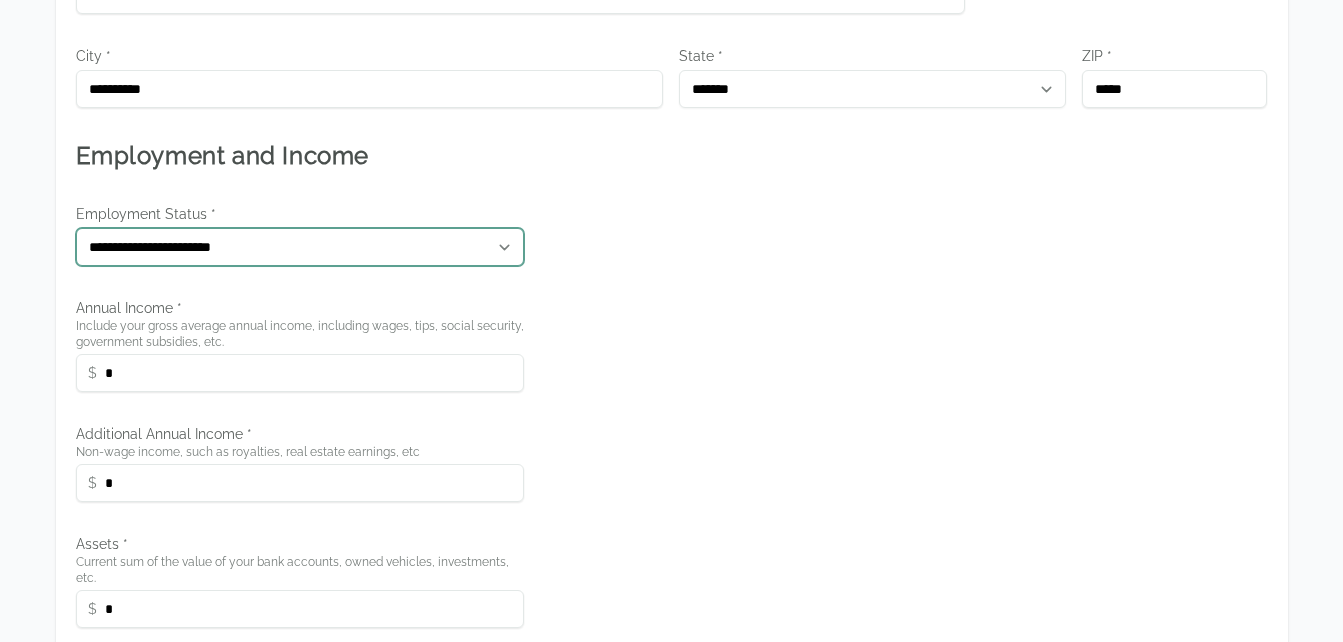 click on "**********" at bounding box center (300, 247) 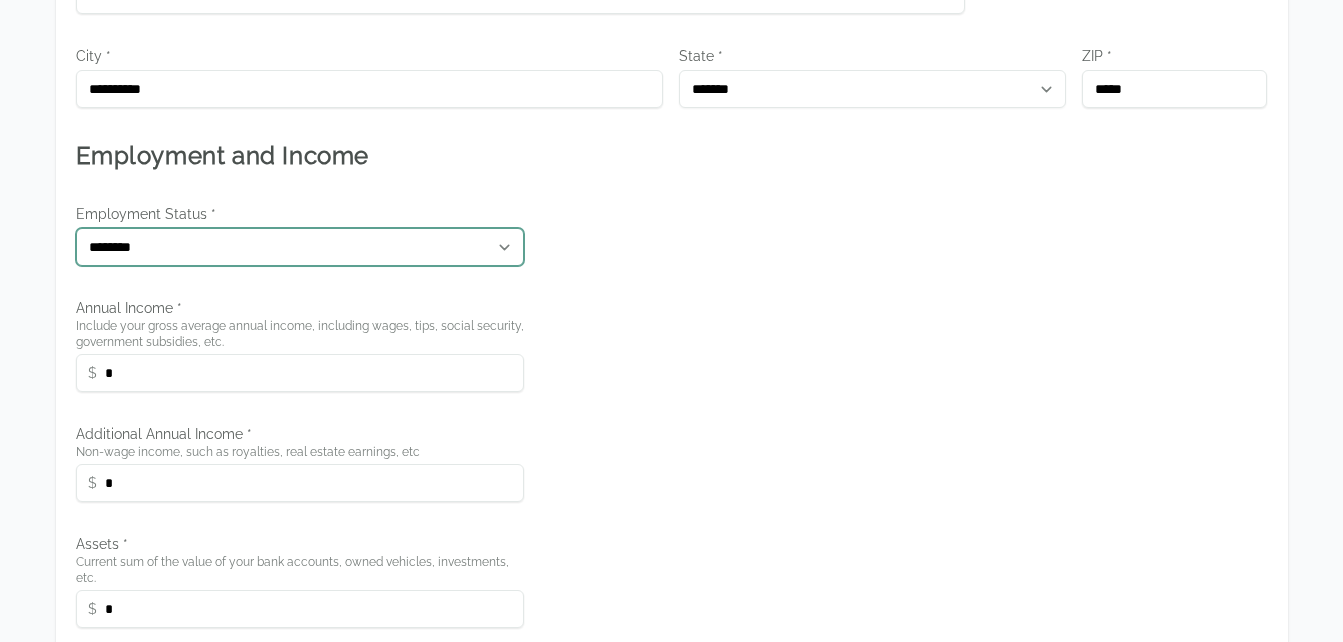 click on "**********" at bounding box center [300, 247] 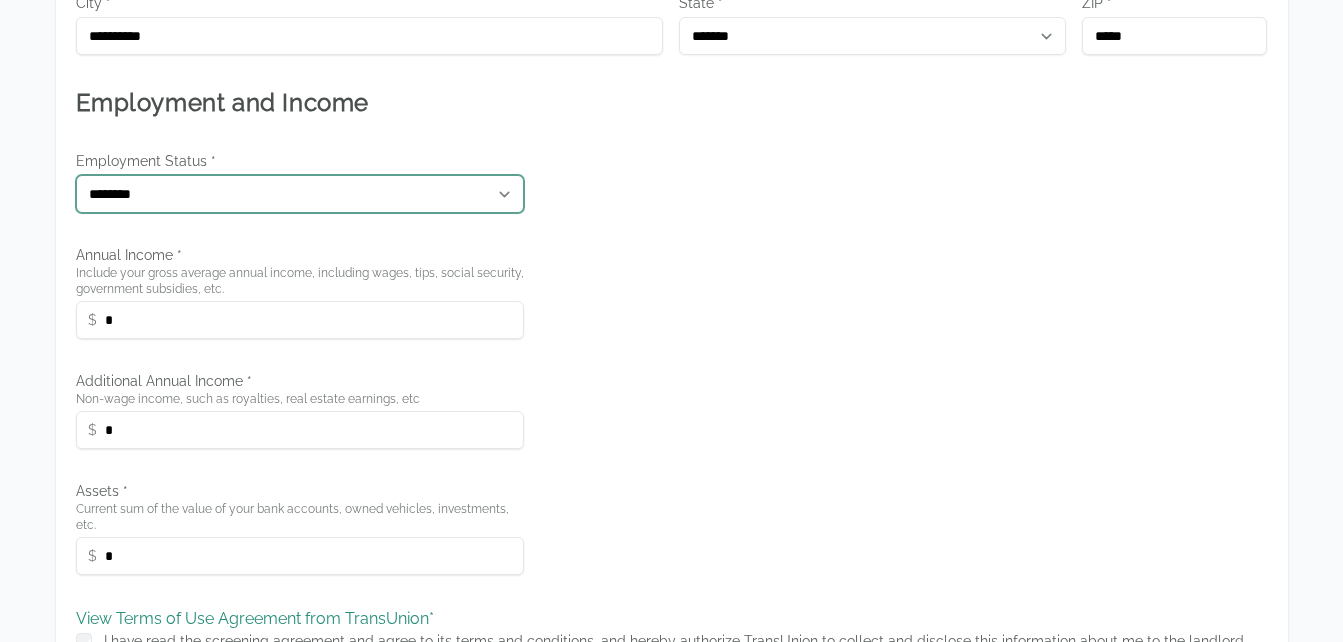 scroll, scrollTop: 700, scrollLeft: 0, axis: vertical 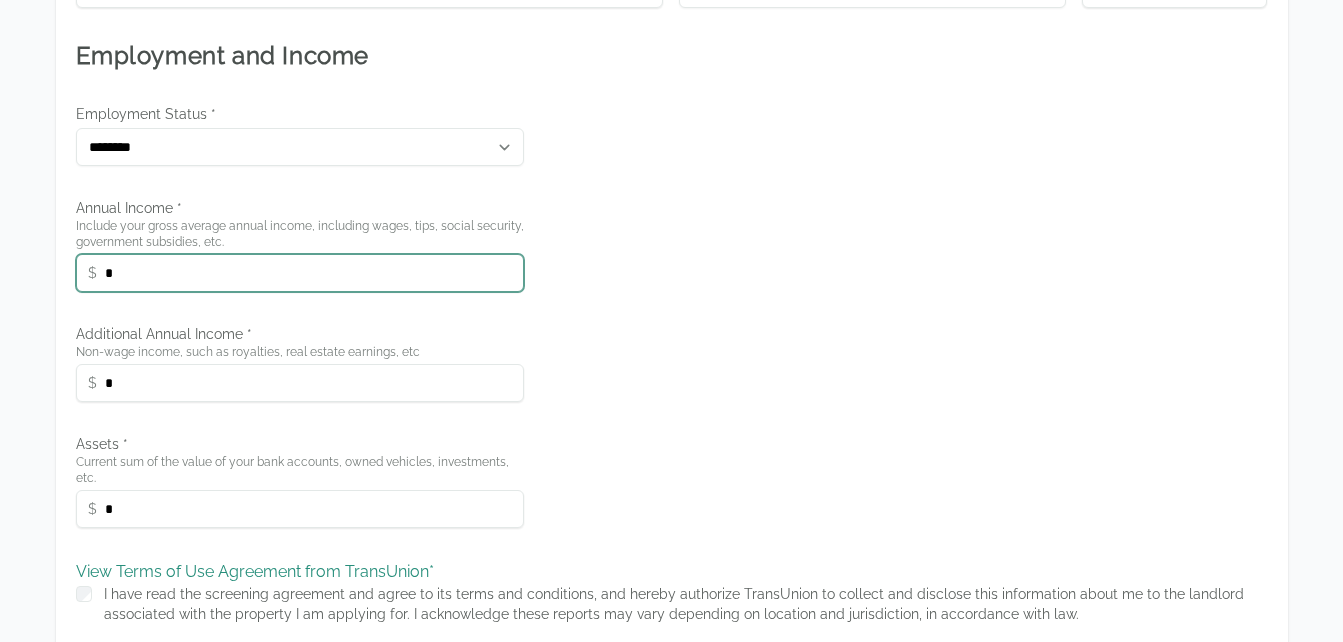 click on "*" at bounding box center (300, 273) 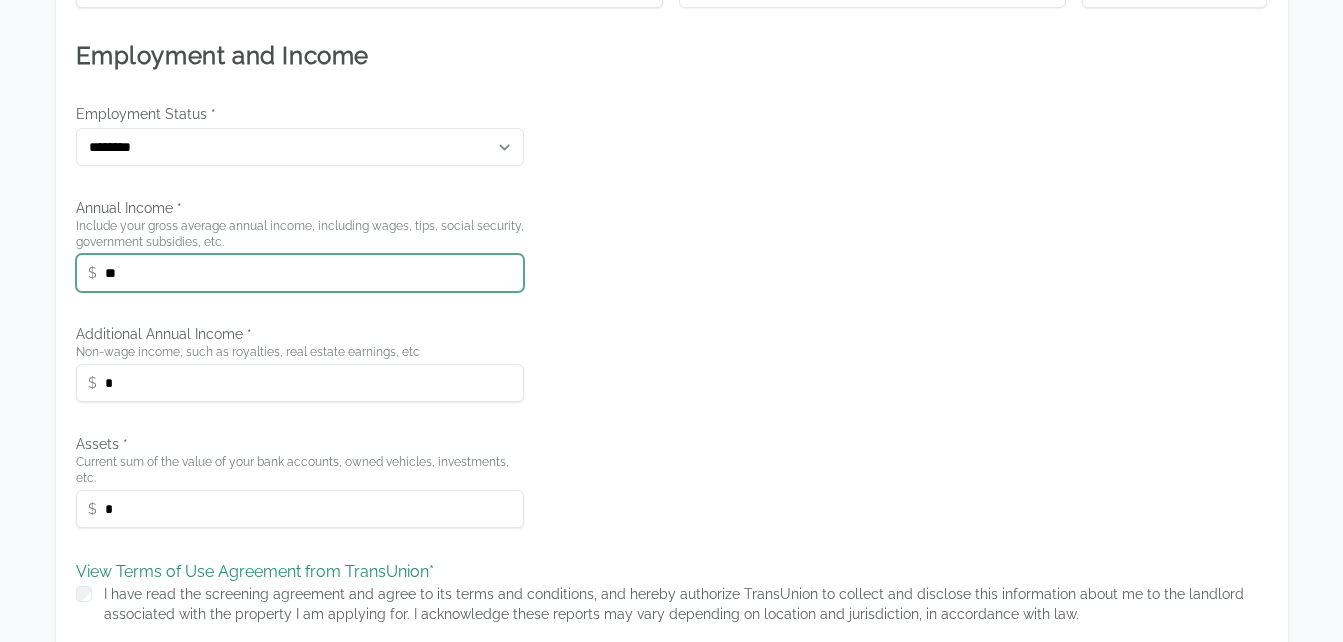 type on "*" 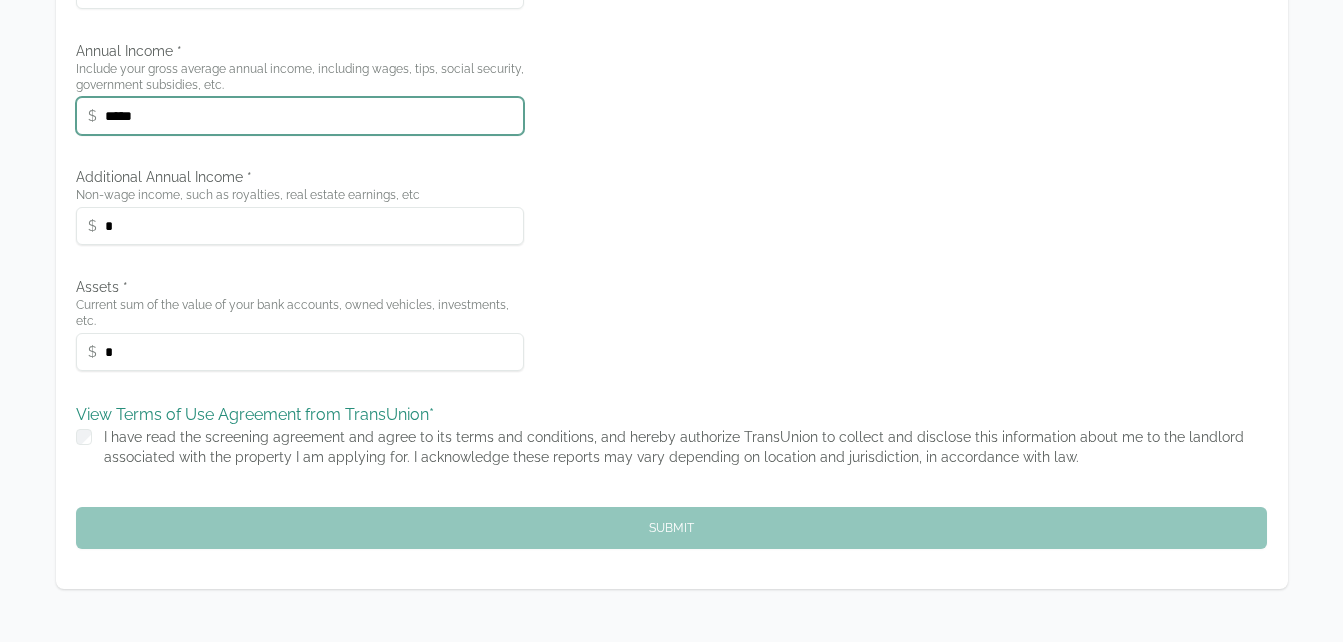 scroll, scrollTop: 900, scrollLeft: 0, axis: vertical 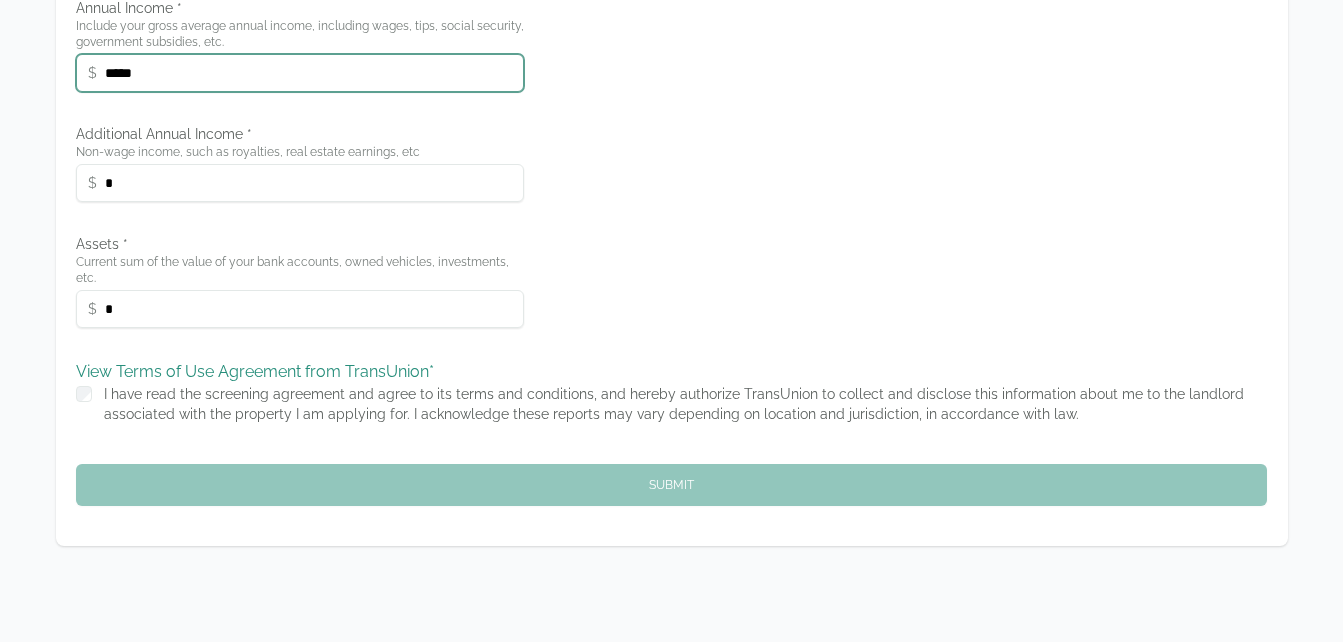 type on "*****" 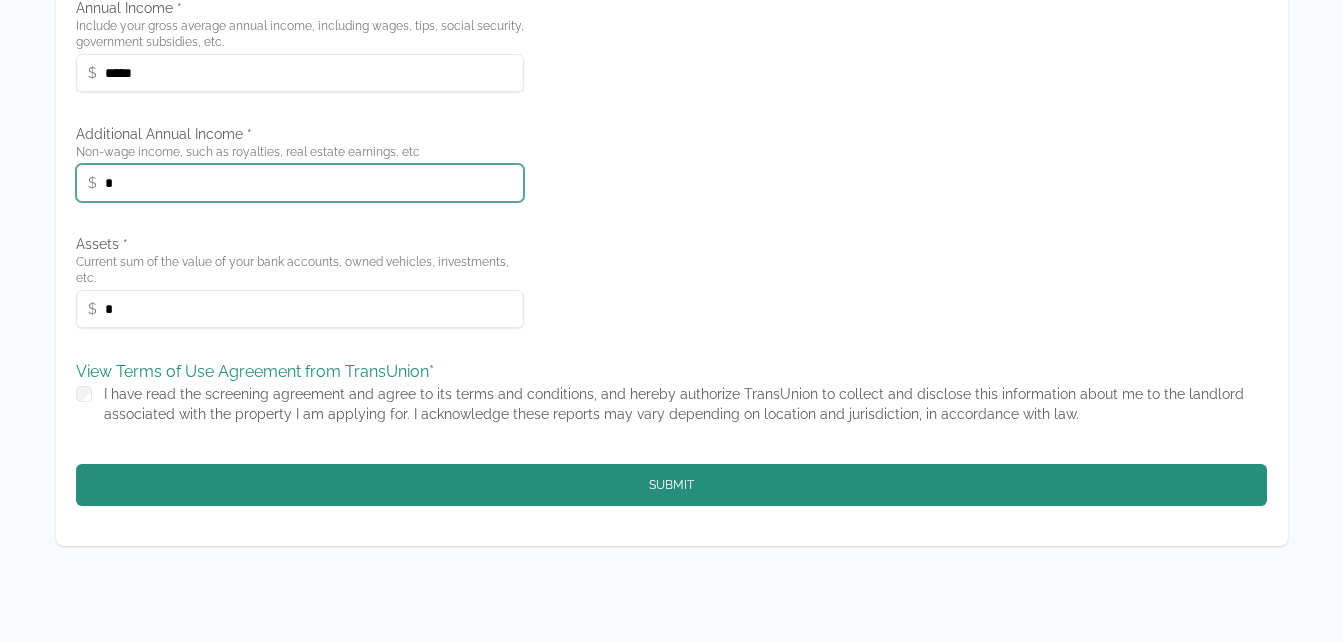 click on "*" at bounding box center (300, 183) 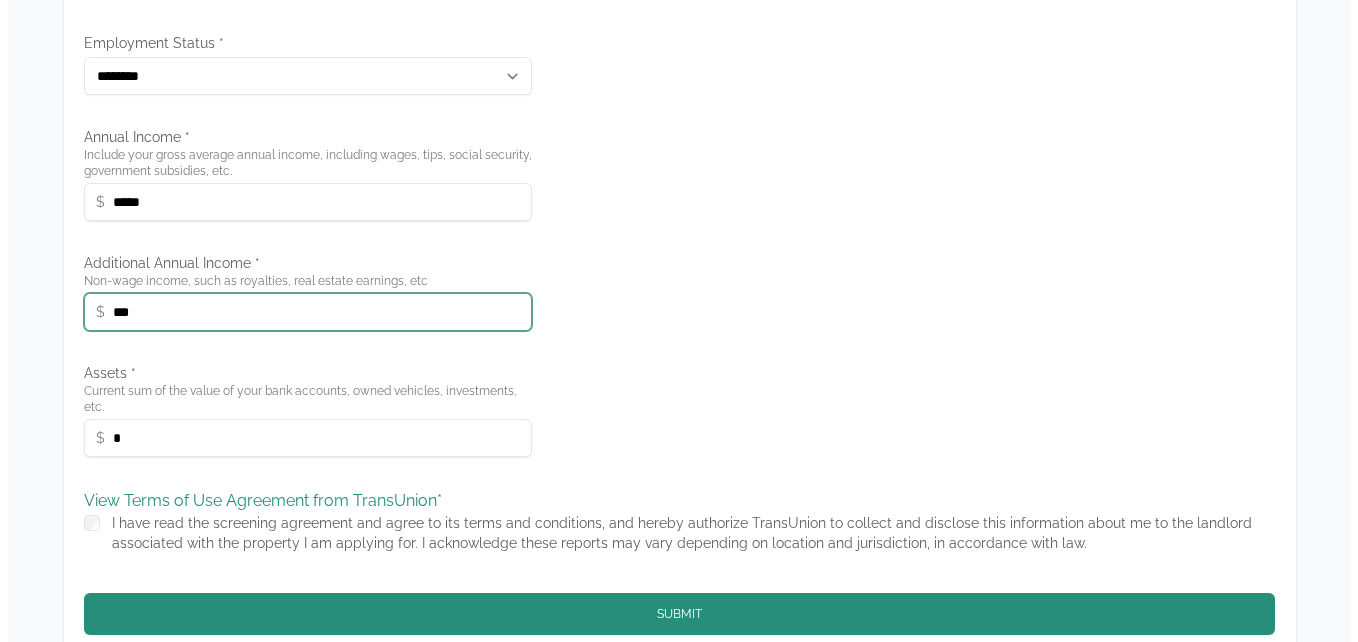 scroll, scrollTop: 900, scrollLeft: 0, axis: vertical 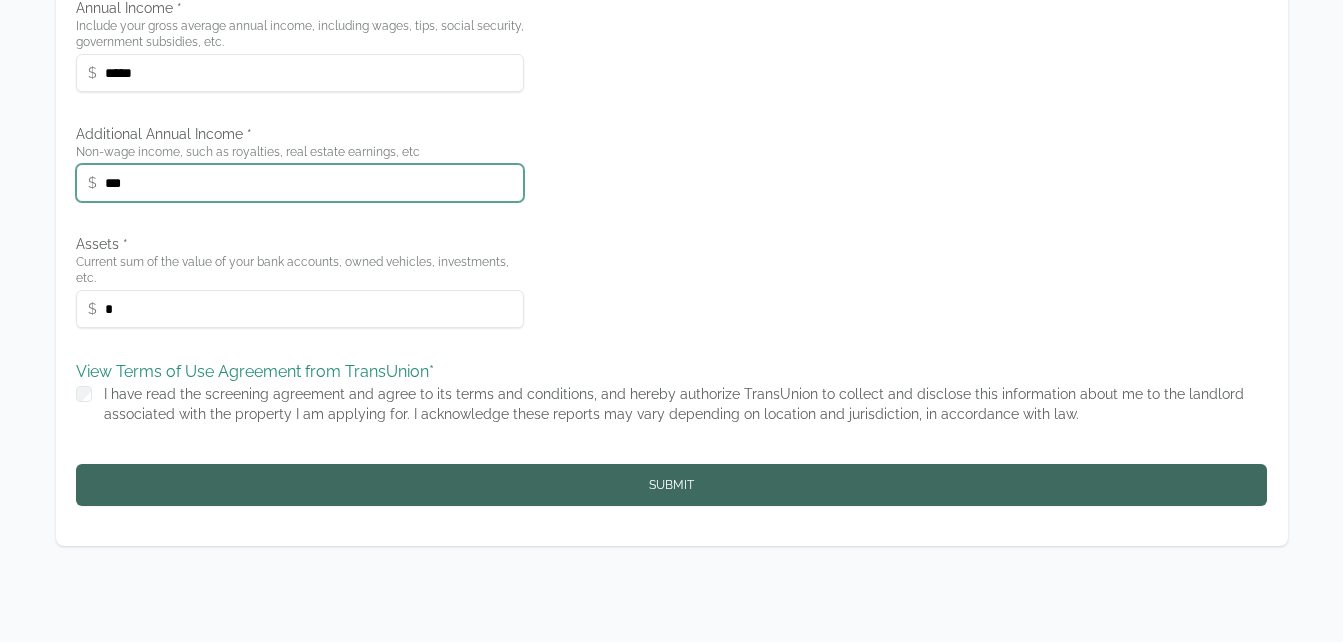 type on "***" 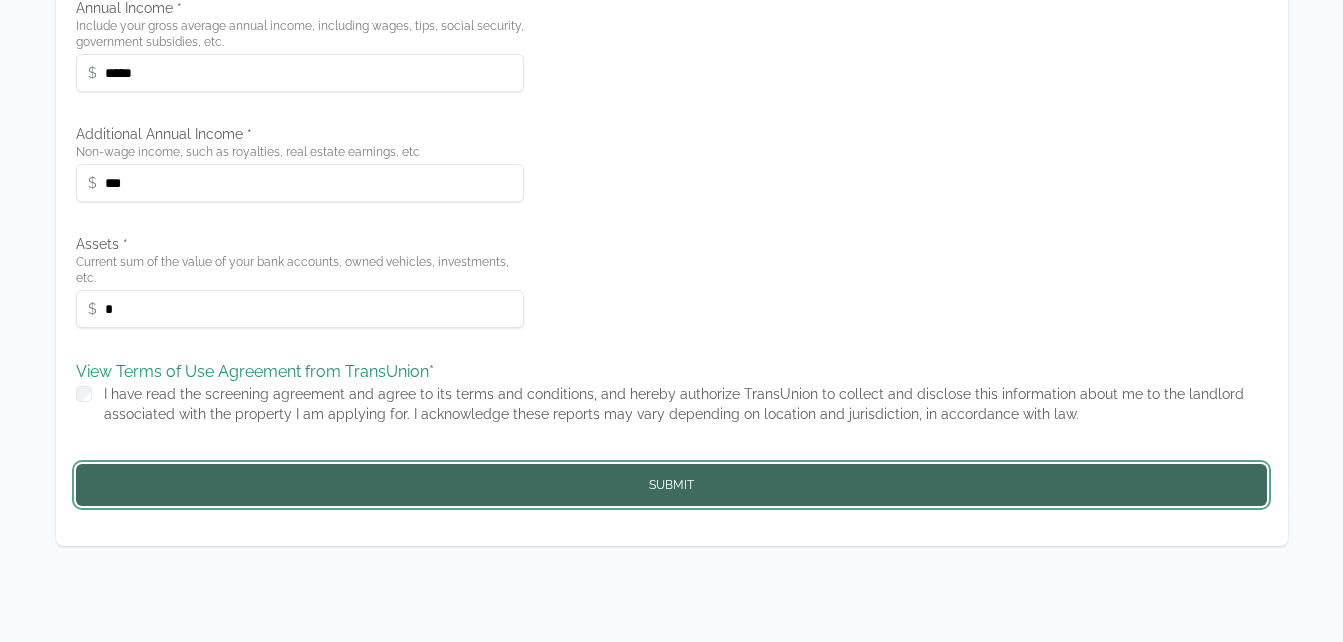 click on "Submit" at bounding box center [672, 485] 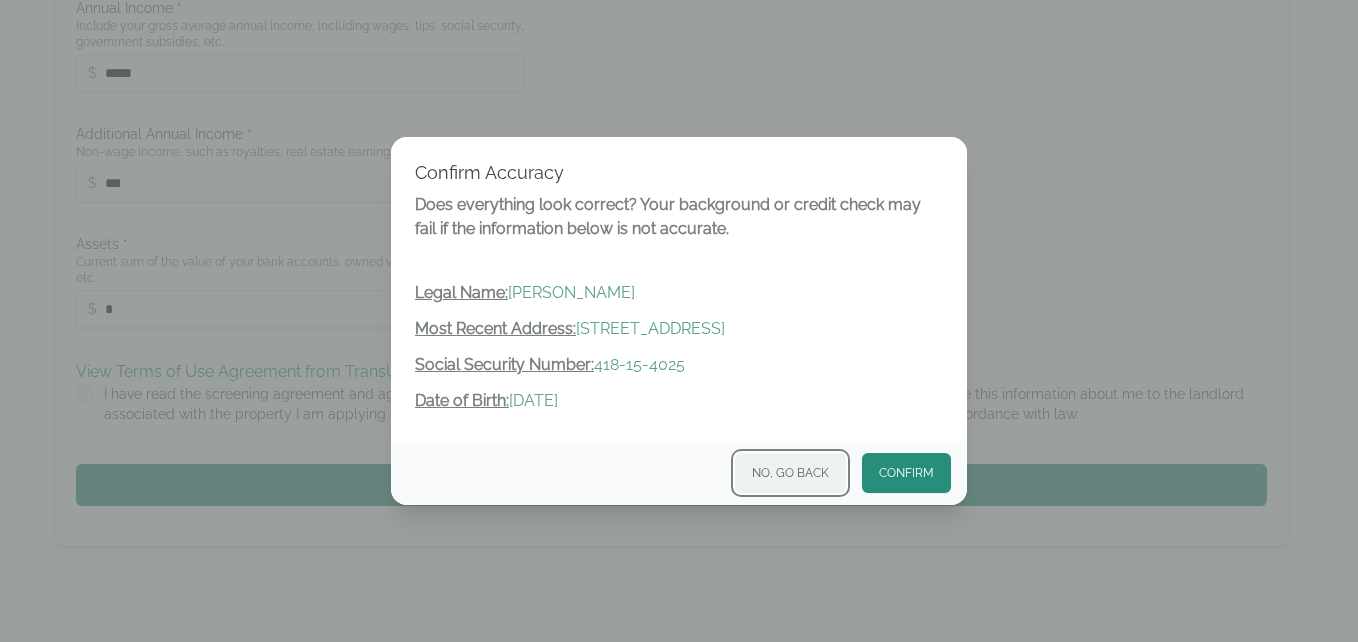 click on "No, Go Back" at bounding box center (790, 473) 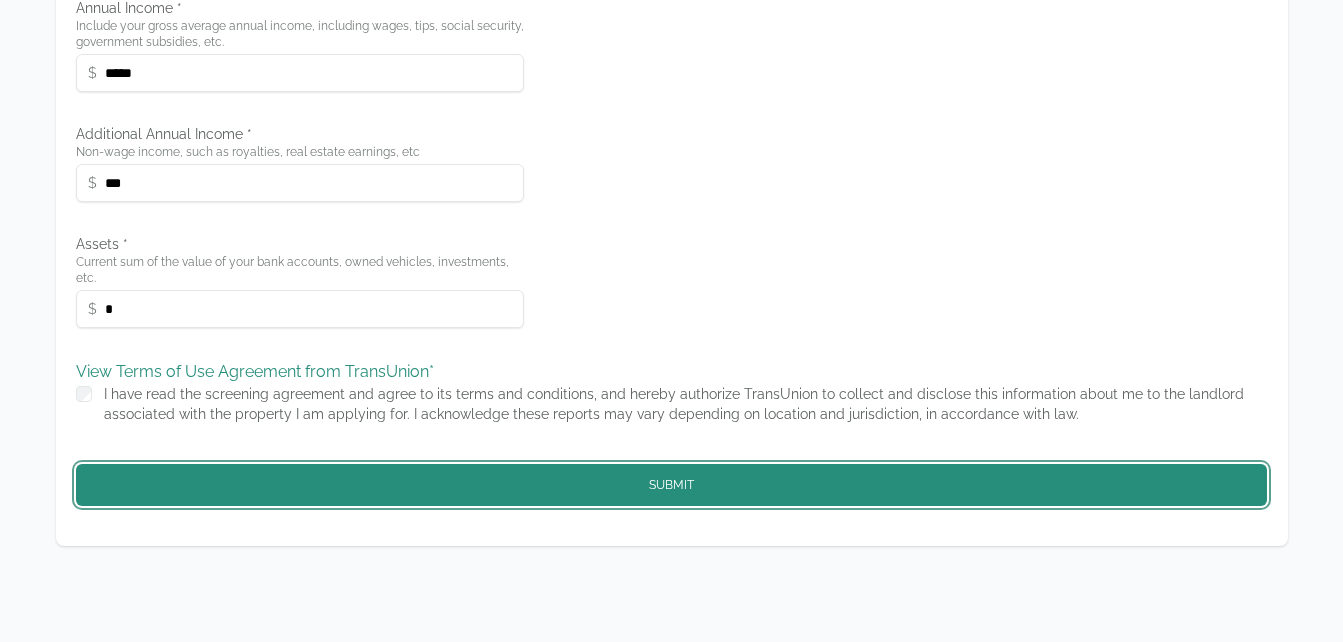 type 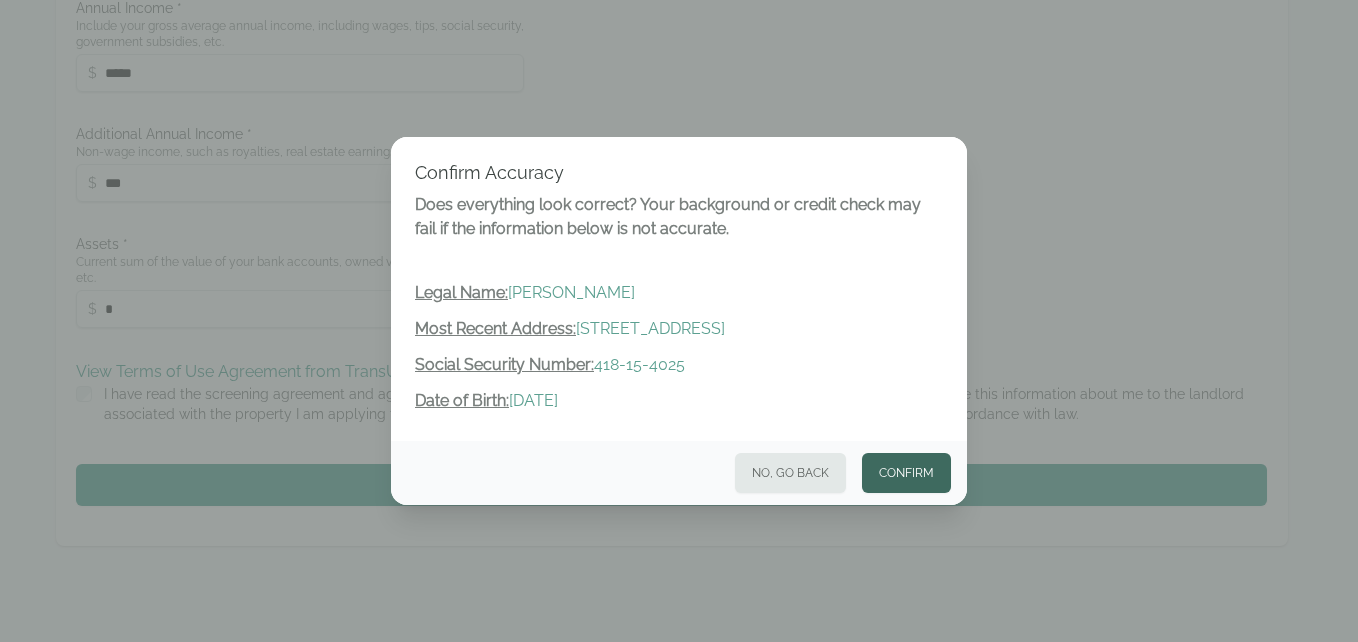 click on "Confirm" at bounding box center [906, 473] 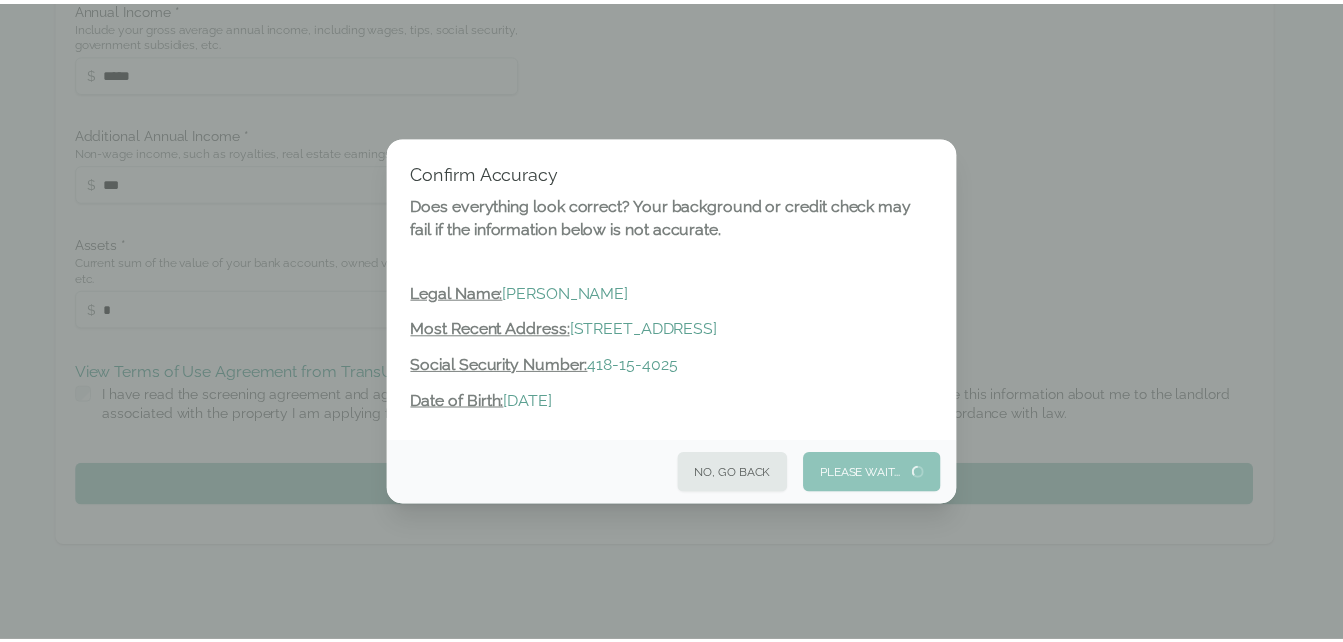 scroll, scrollTop: 0, scrollLeft: 0, axis: both 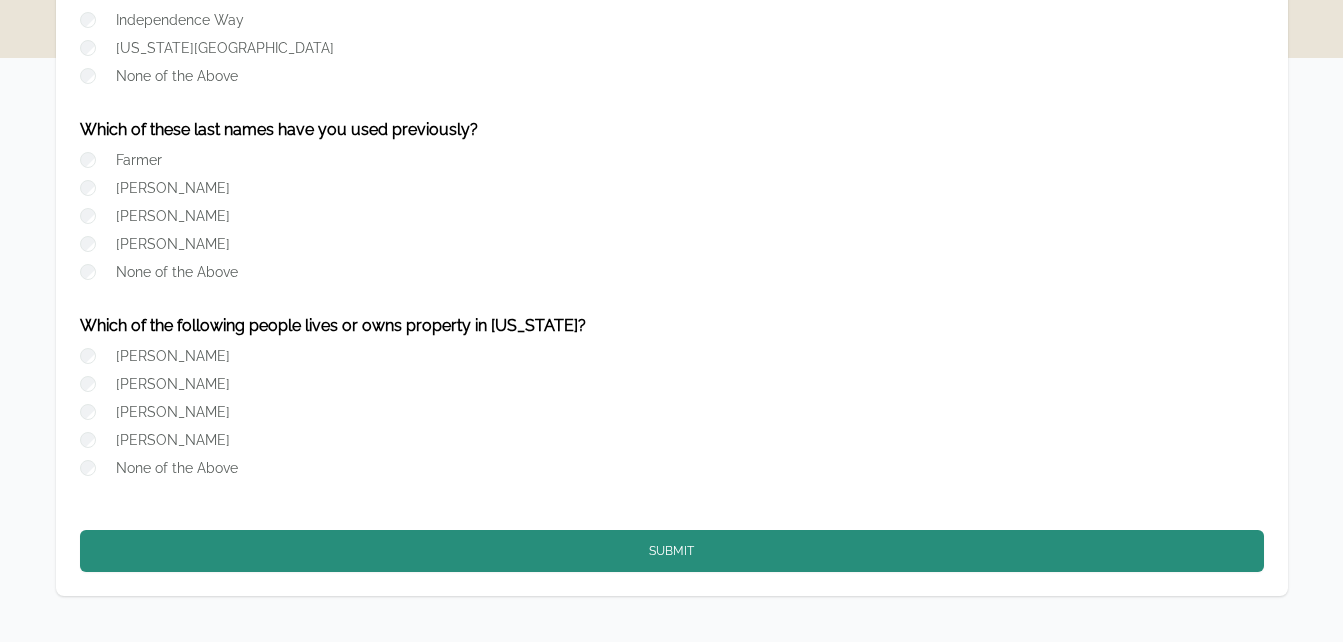 click at bounding box center [92, 384] 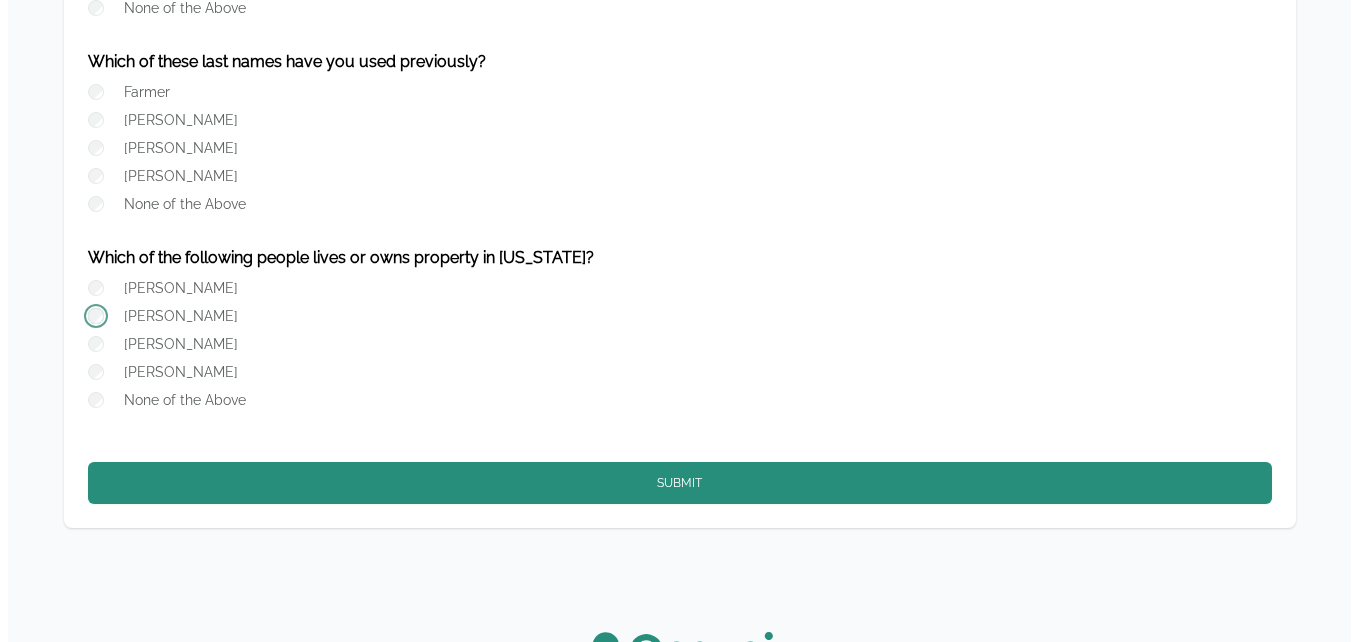 scroll, scrollTop: 400, scrollLeft: 0, axis: vertical 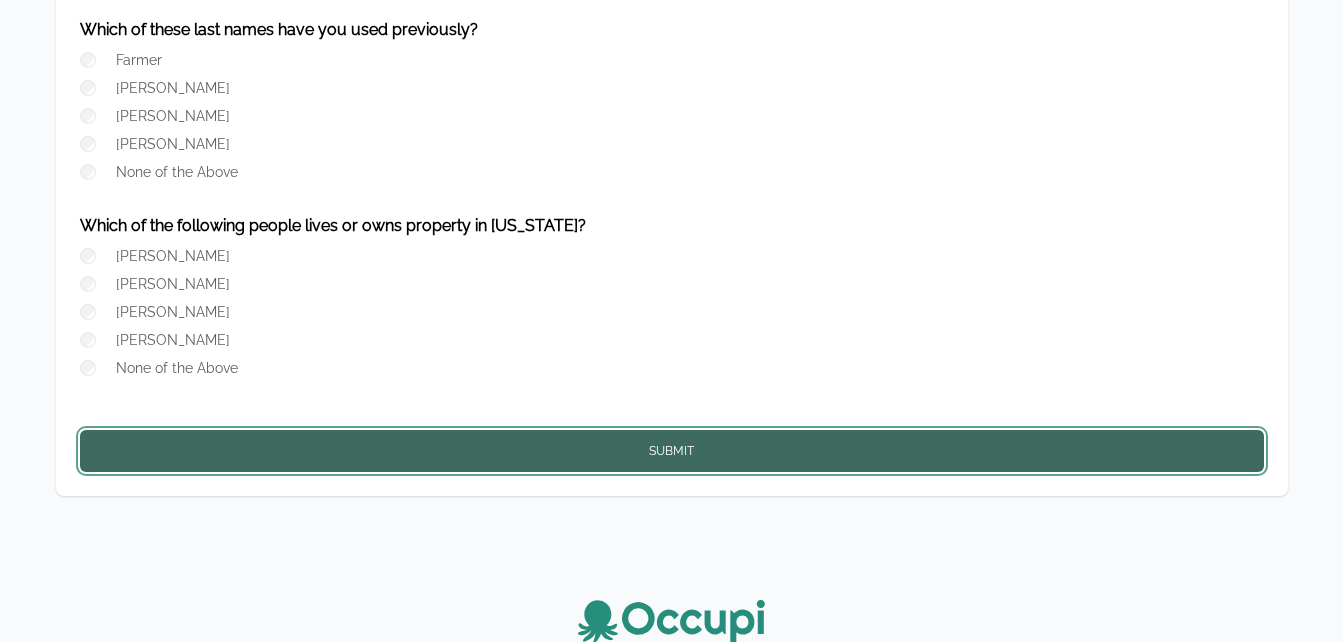 click on "Submit" at bounding box center (672, 451) 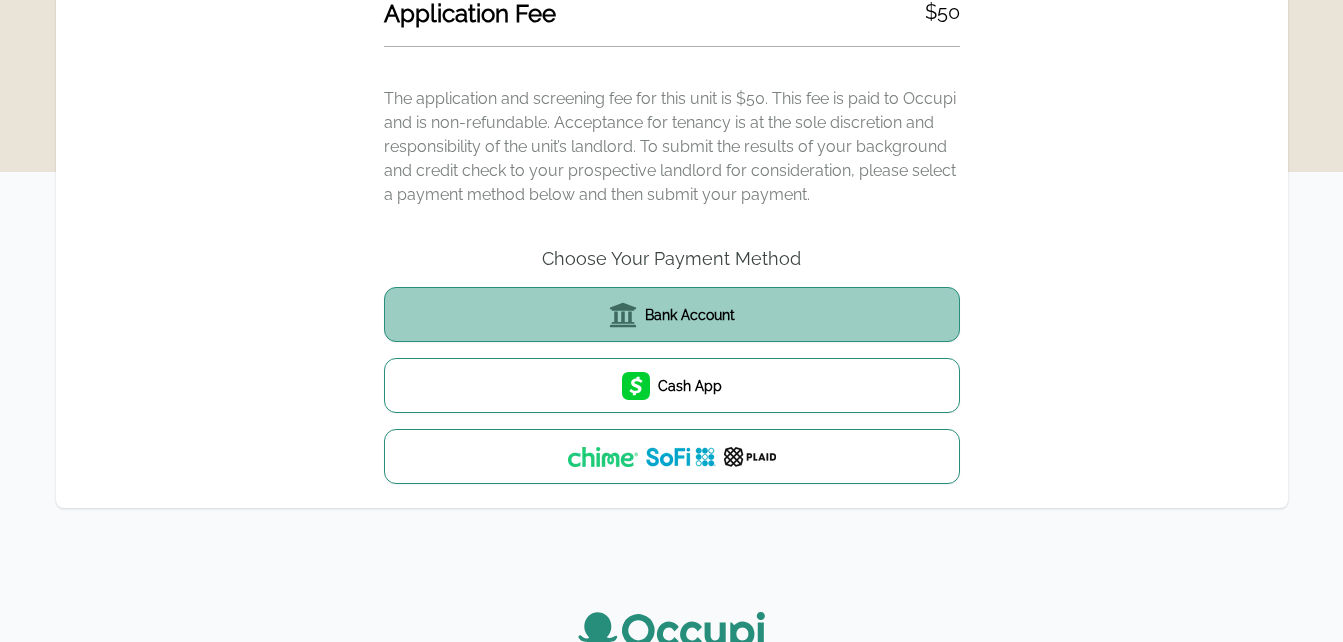 scroll, scrollTop: 265, scrollLeft: 0, axis: vertical 